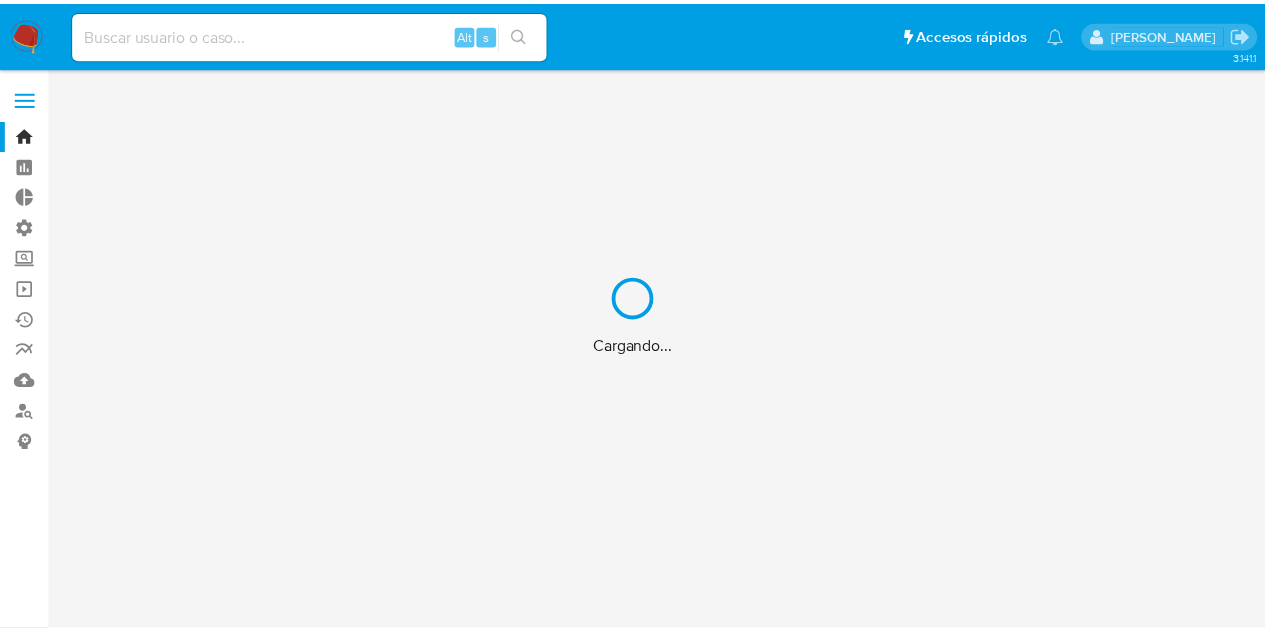scroll, scrollTop: 0, scrollLeft: 0, axis: both 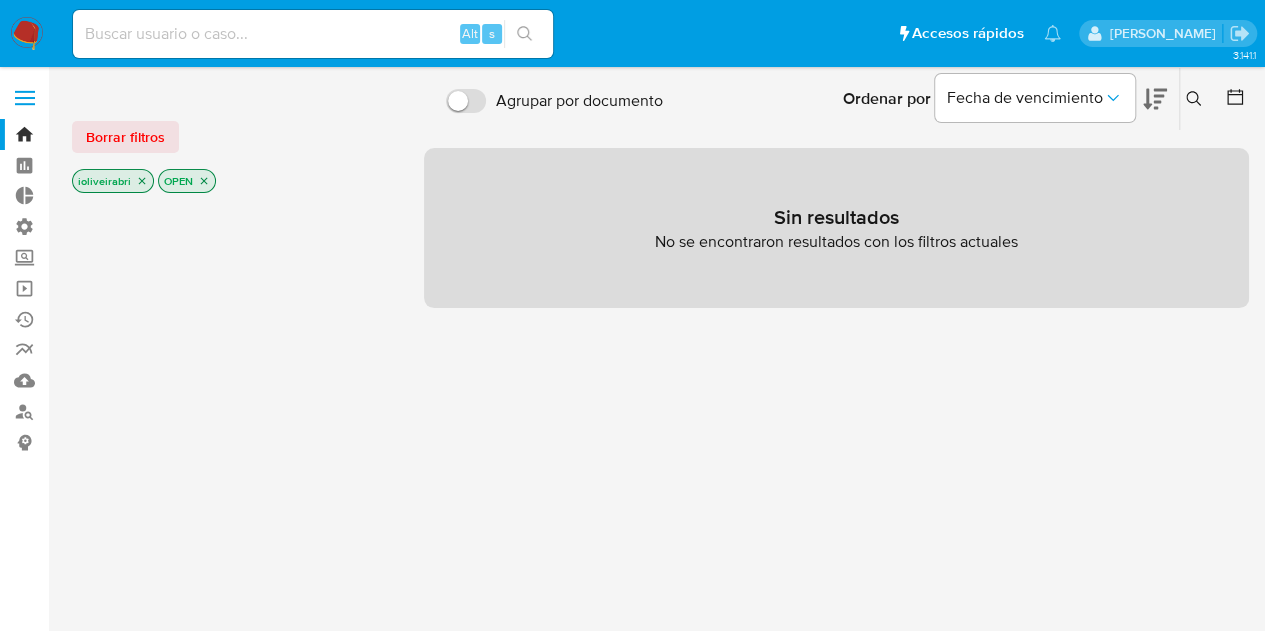 click at bounding box center (25, 104) 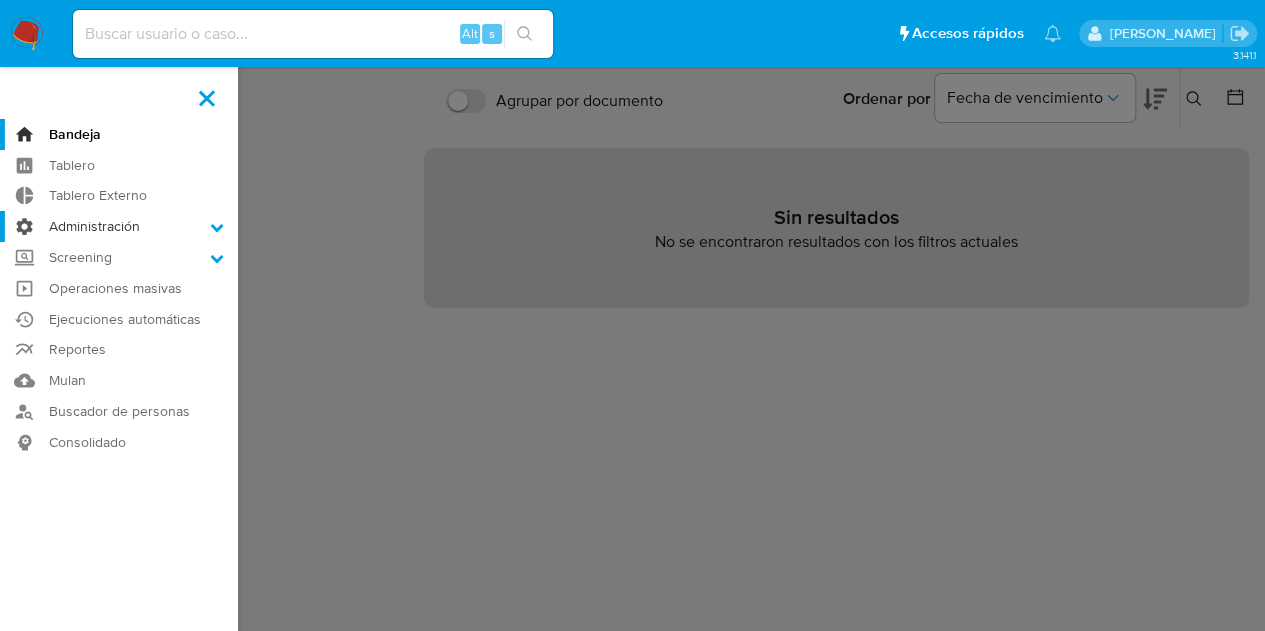 click on "Administración" at bounding box center (119, 226) 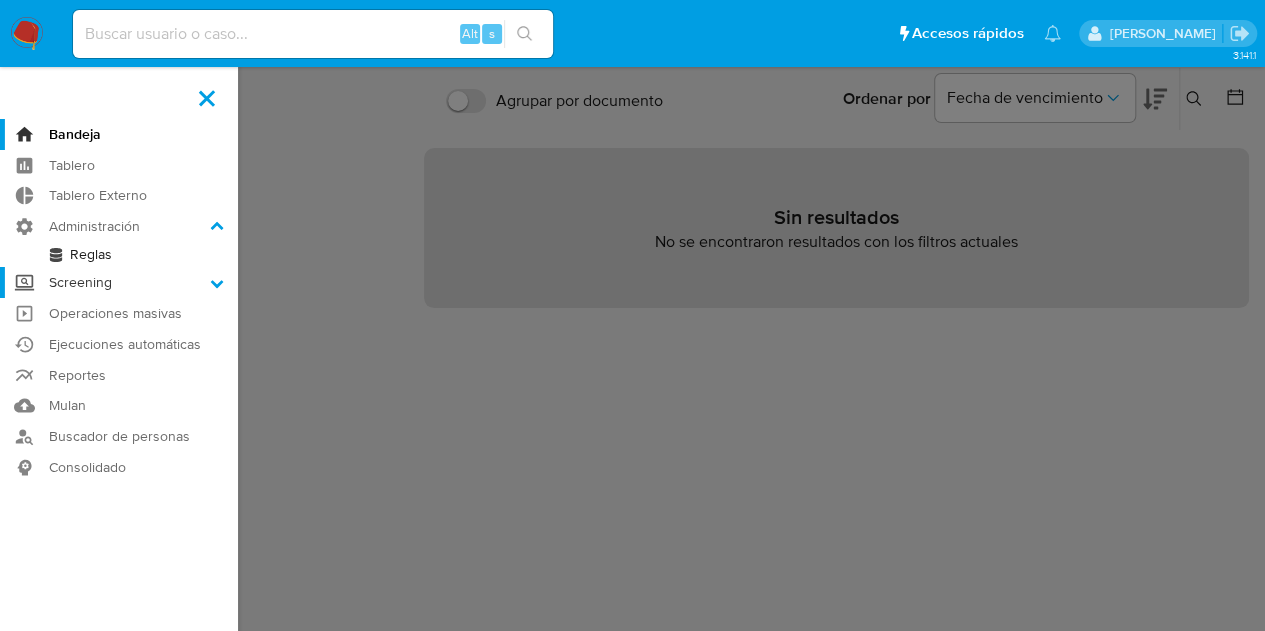 click on "Screening" at bounding box center (119, 282) 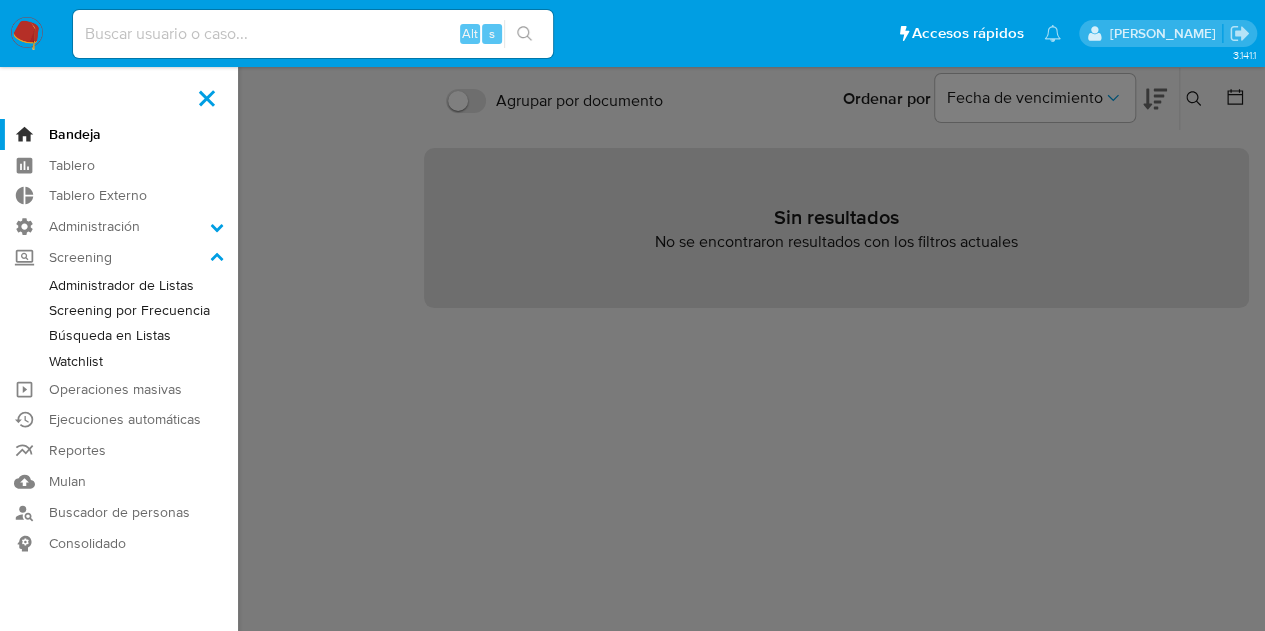 click on "Administrador de Listas" at bounding box center (119, 285) 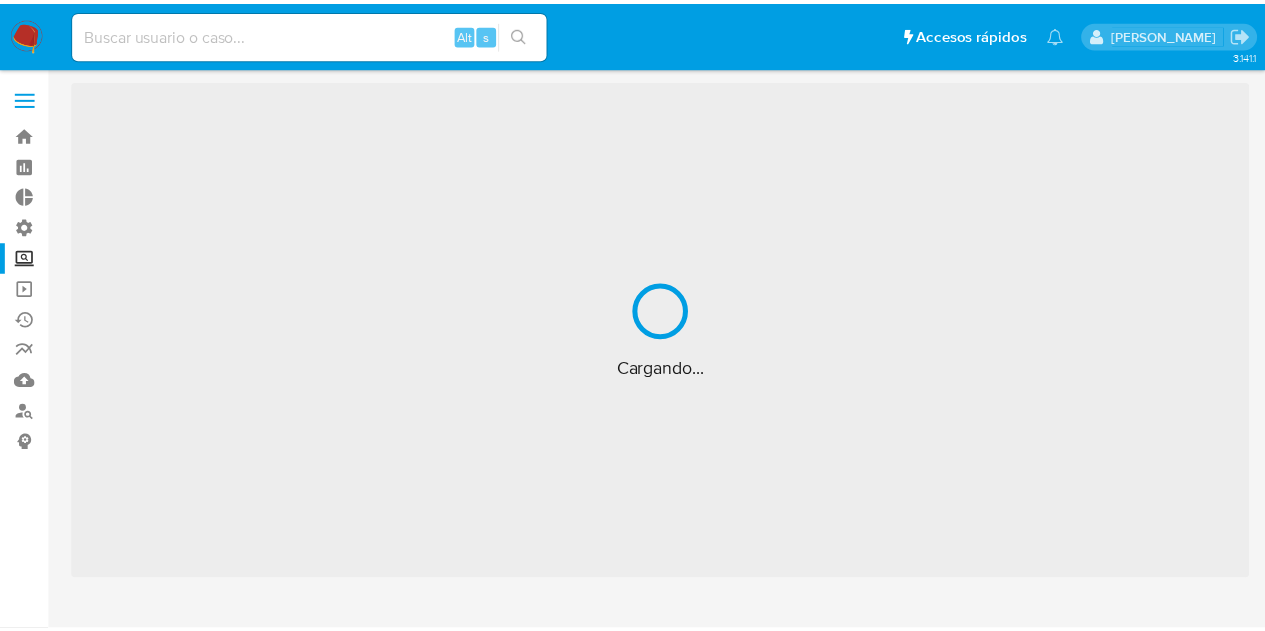 scroll, scrollTop: 0, scrollLeft: 0, axis: both 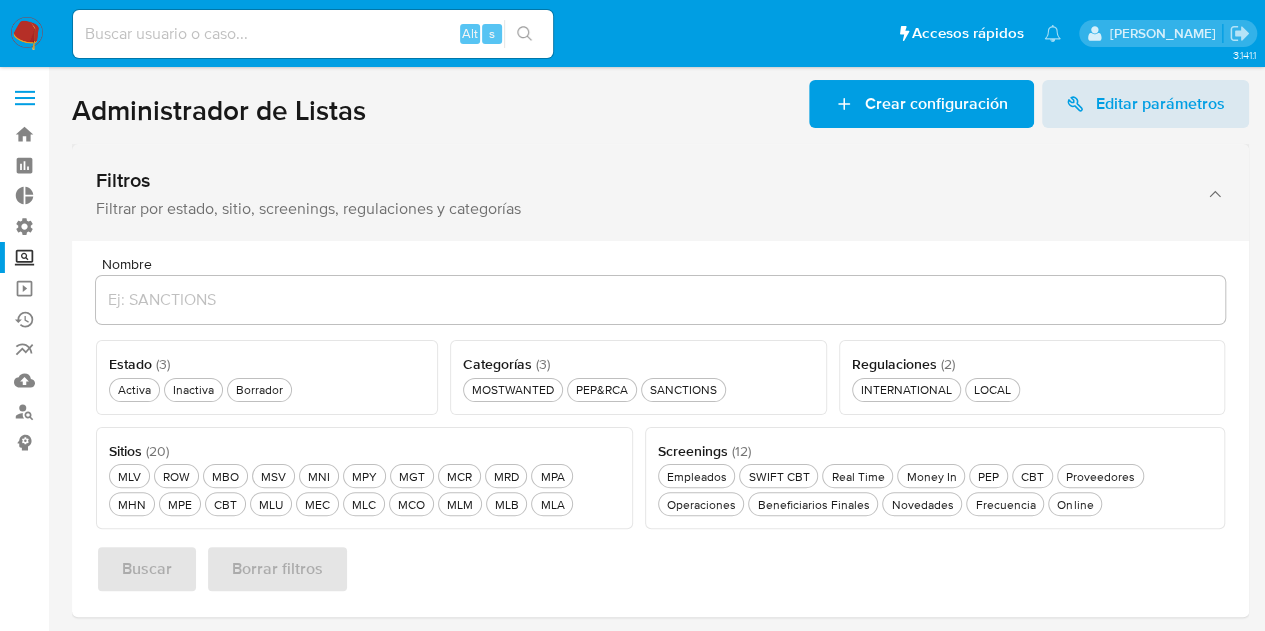 click on "Filtros Filtrar por estado, sitio, screenings, regulaciones y categorías" at bounding box center [660, 192] 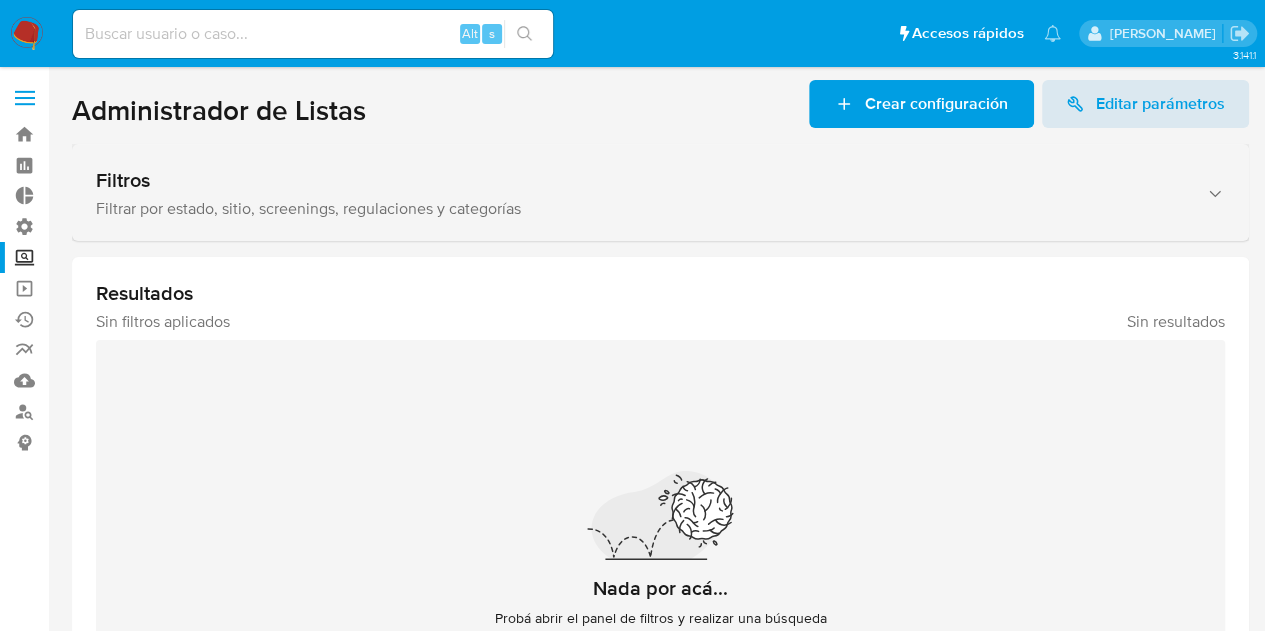 click on "Filtrar por estado, sitio, screenings, regulaciones y categorías" at bounding box center [640, 209] 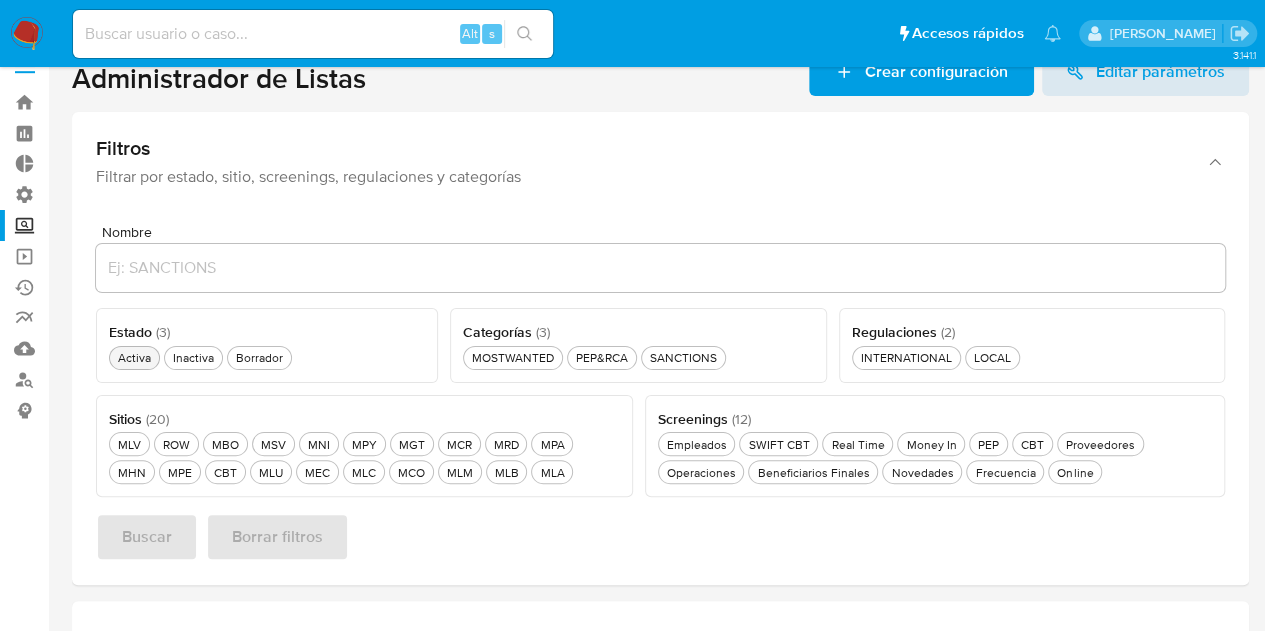 scroll, scrollTop: 0, scrollLeft: 0, axis: both 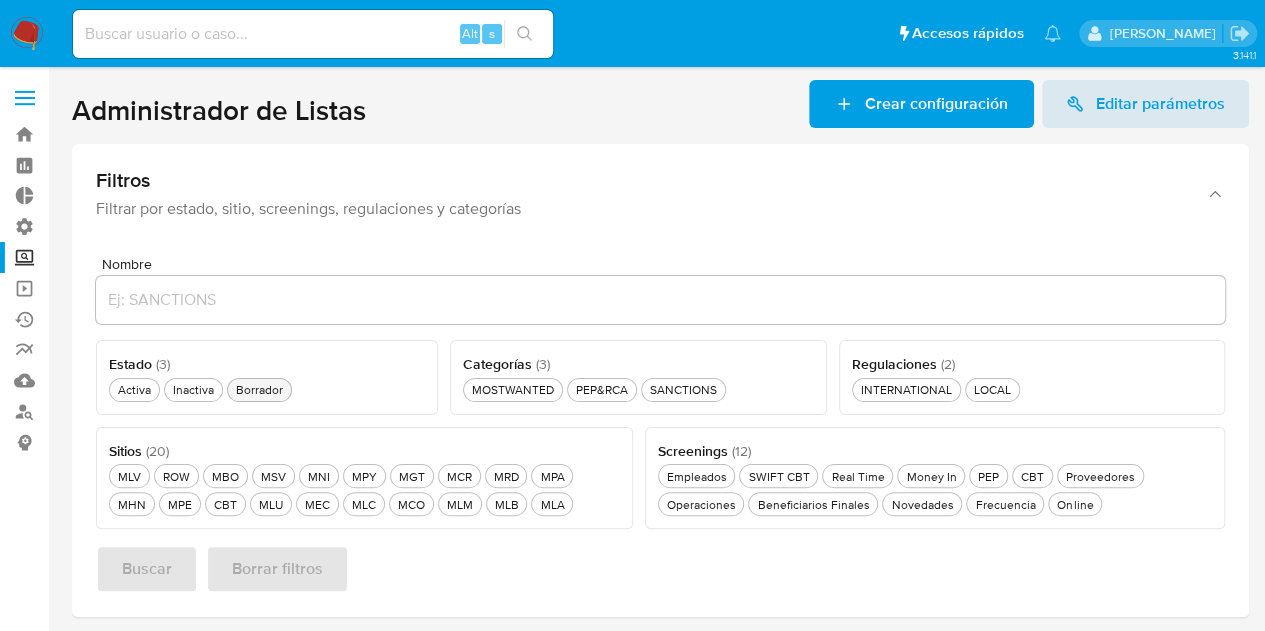 click on "Borrador Borrador" at bounding box center (259, 389) 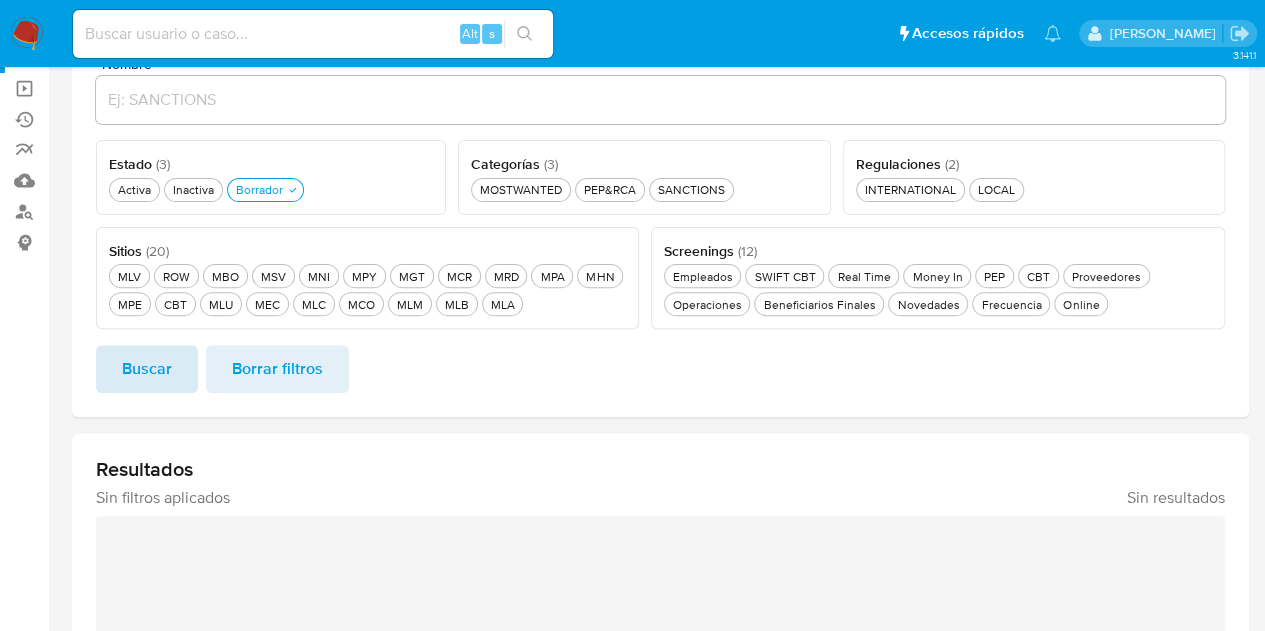 click on "Buscar" at bounding box center (147, 369) 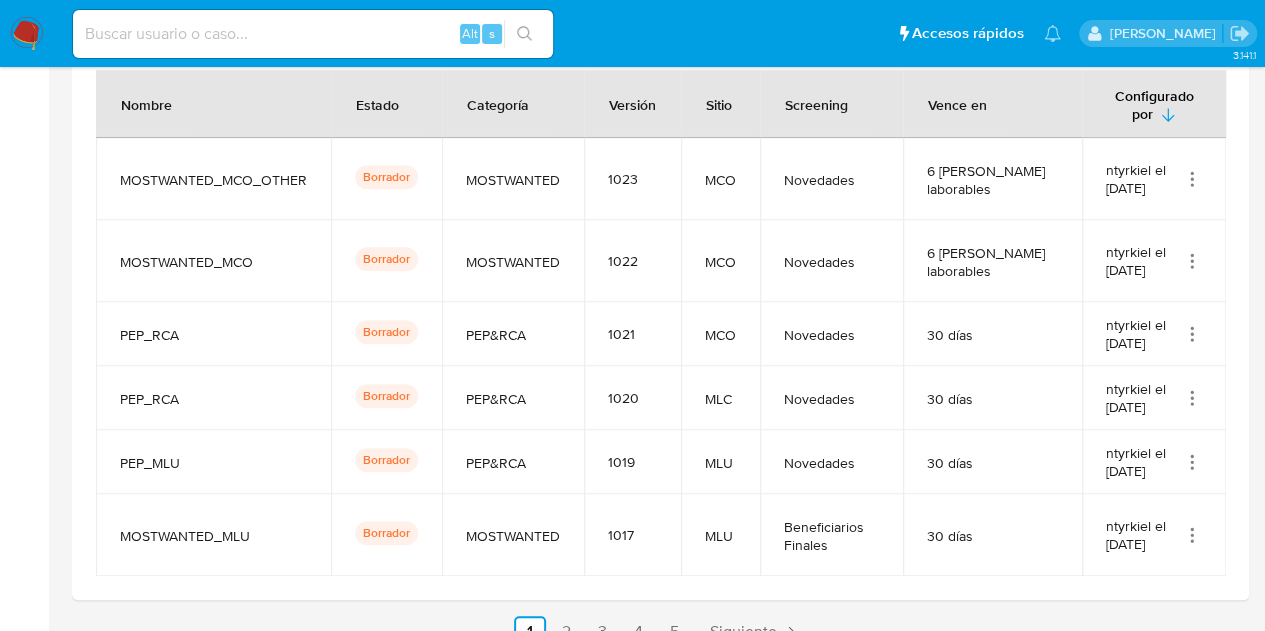 scroll, scrollTop: 678, scrollLeft: 0, axis: vertical 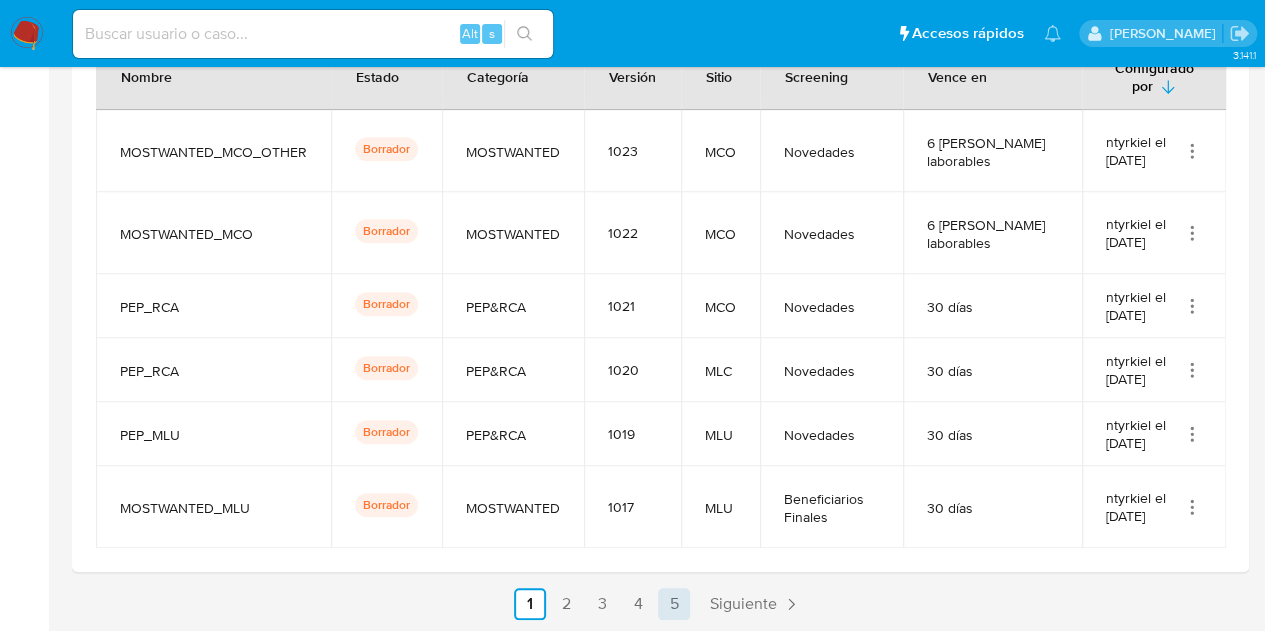 click on "5" at bounding box center (674, 604) 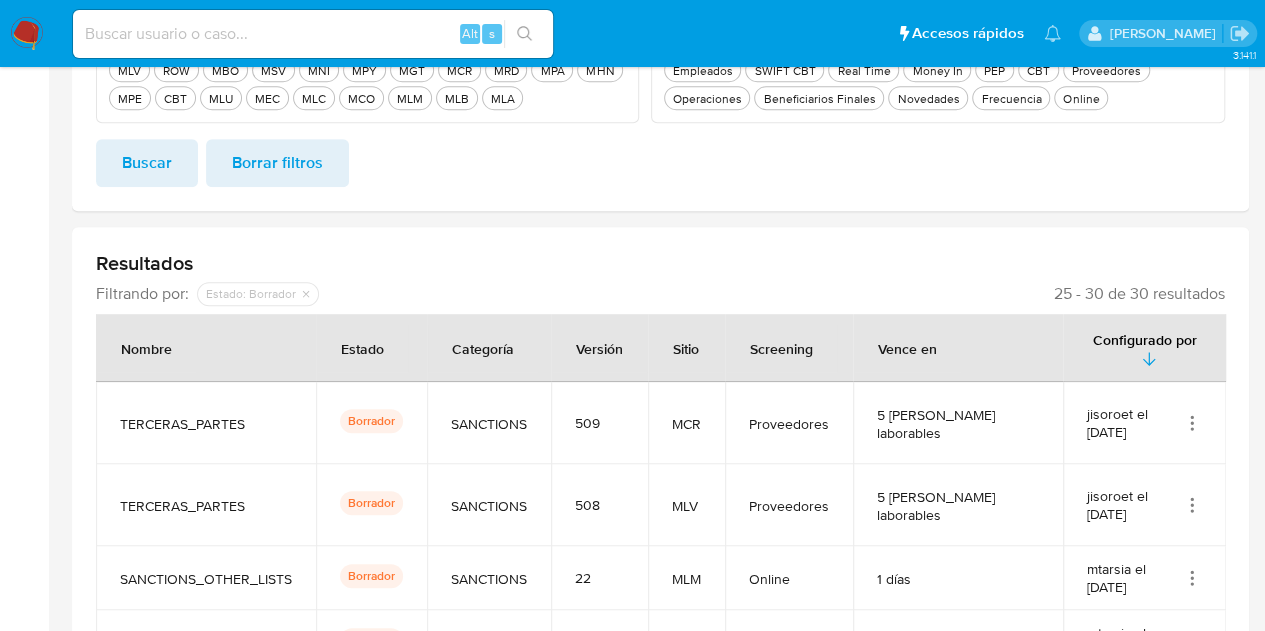 scroll, scrollTop: 606, scrollLeft: 0, axis: vertical 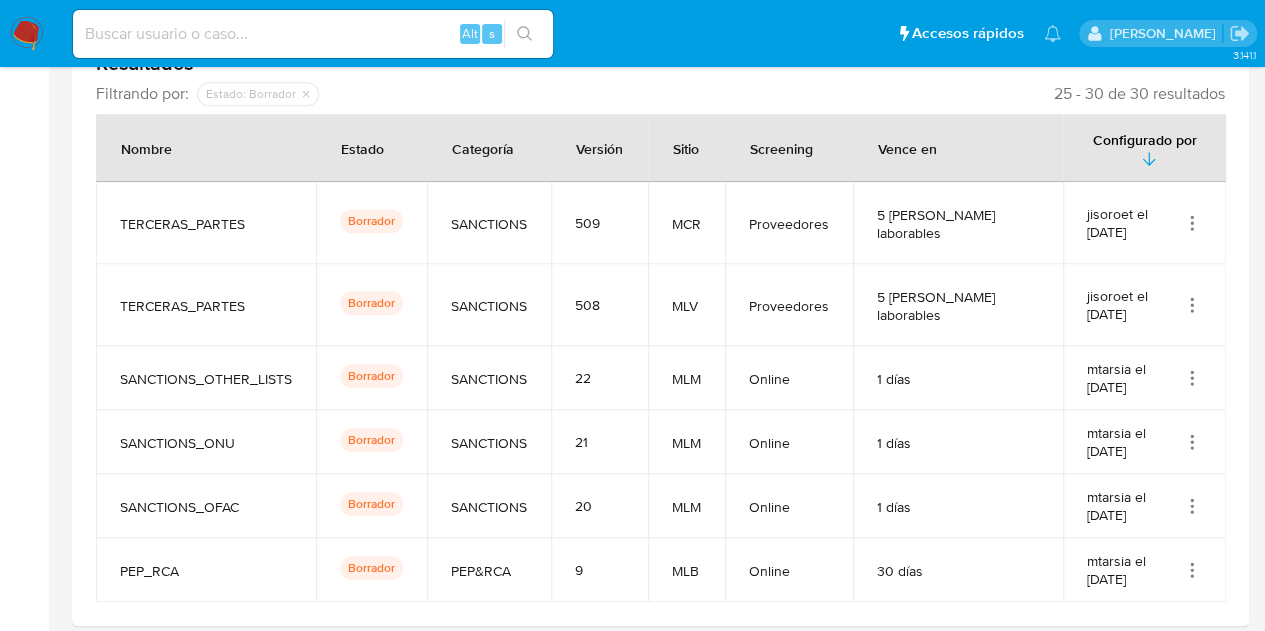 click on "jisoroet el 27/02/2024" at bounding box center [1144, 223] 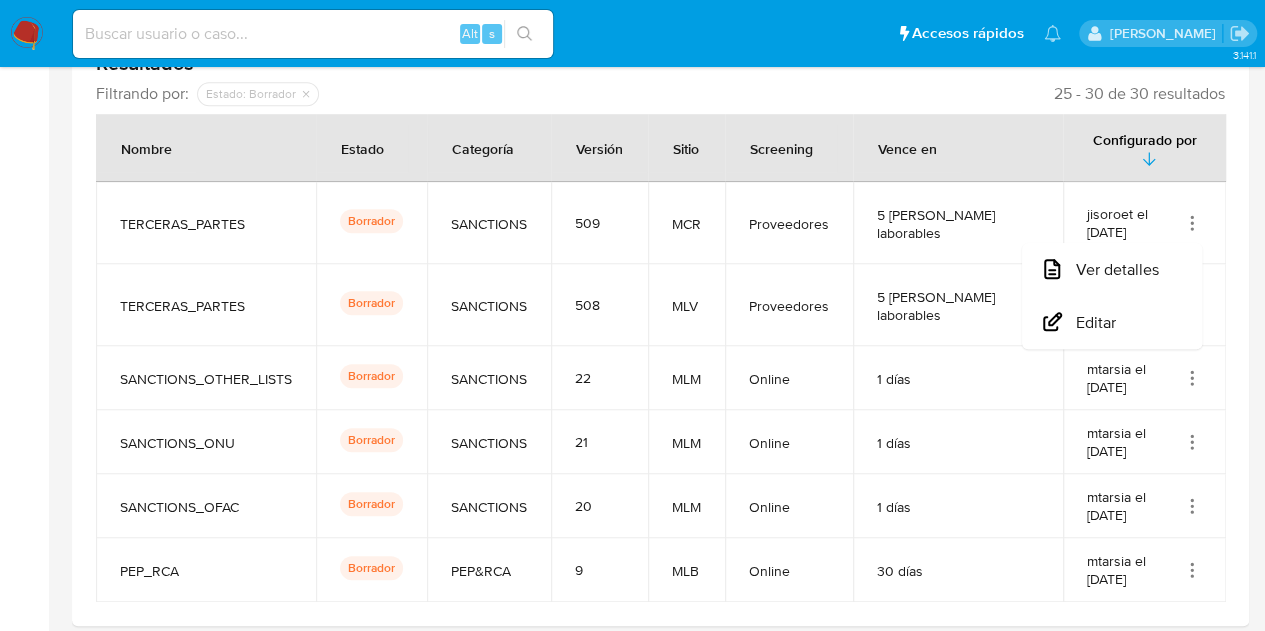 click on "1 días" at bounding box center (958, 378) 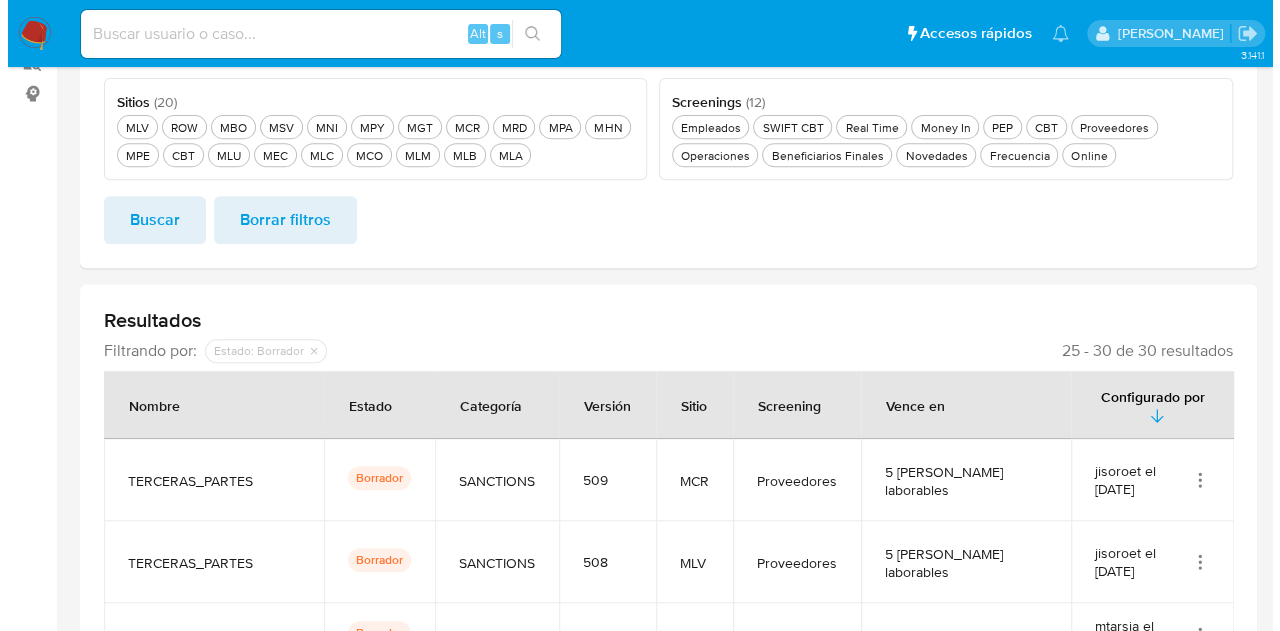 scroll, scrollTop: 600, scrollLeft: 0, axis: vertical 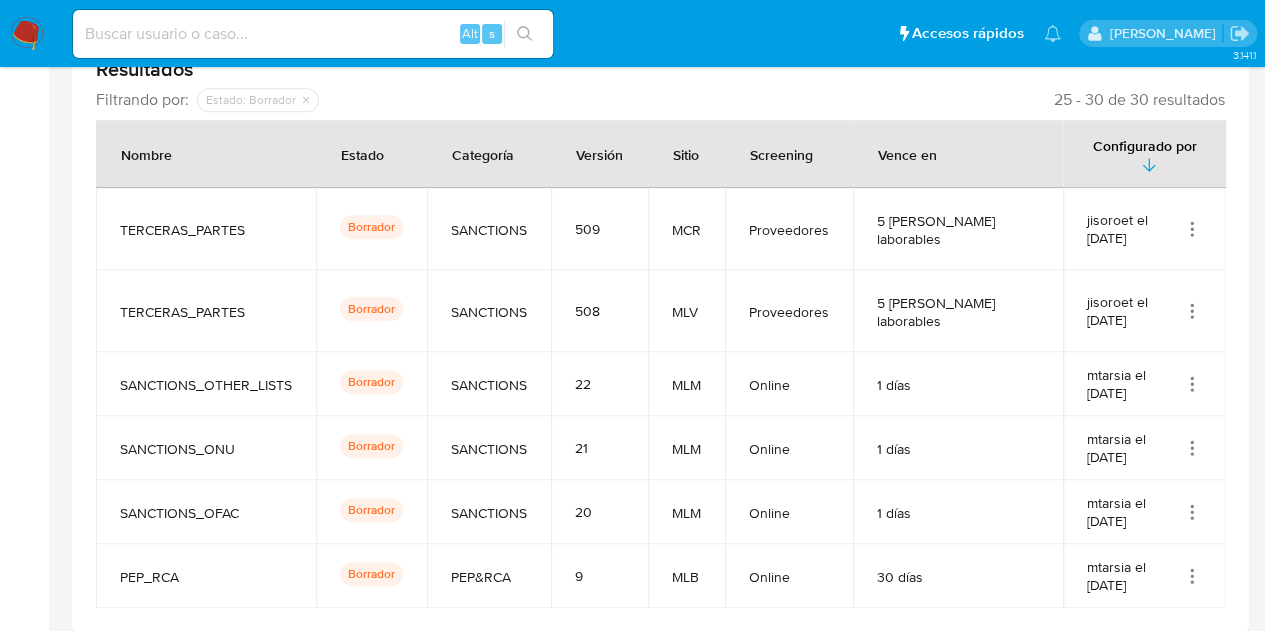 click 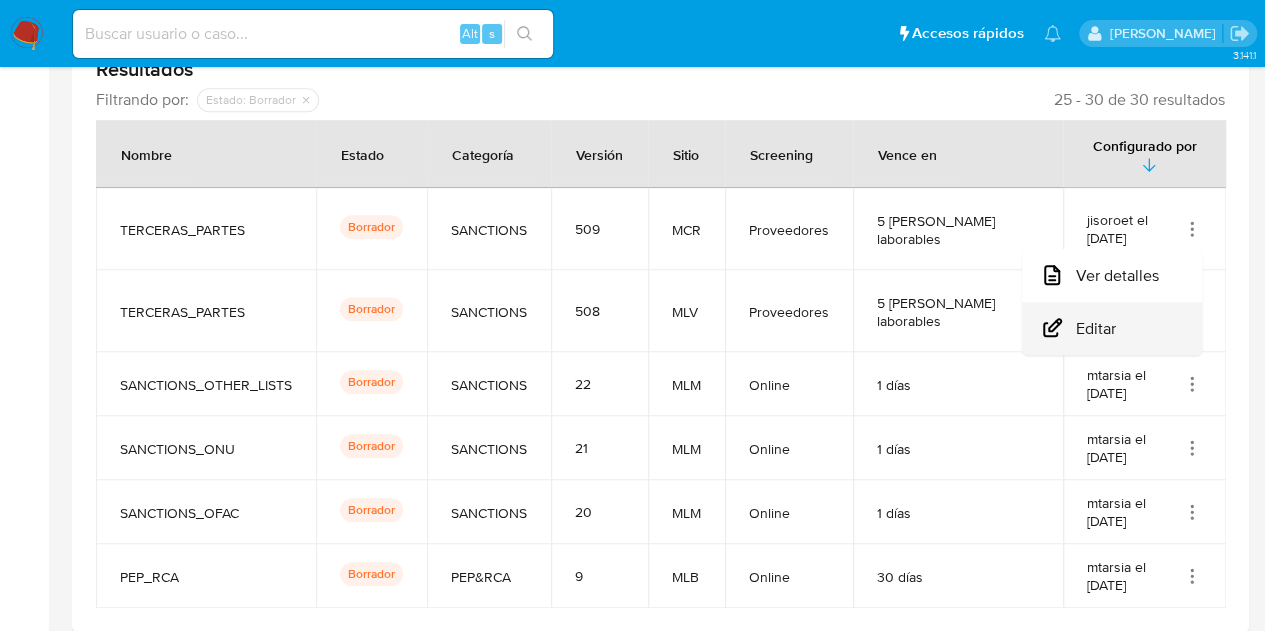 click on "Editar" at bounding box center (1112, 328) 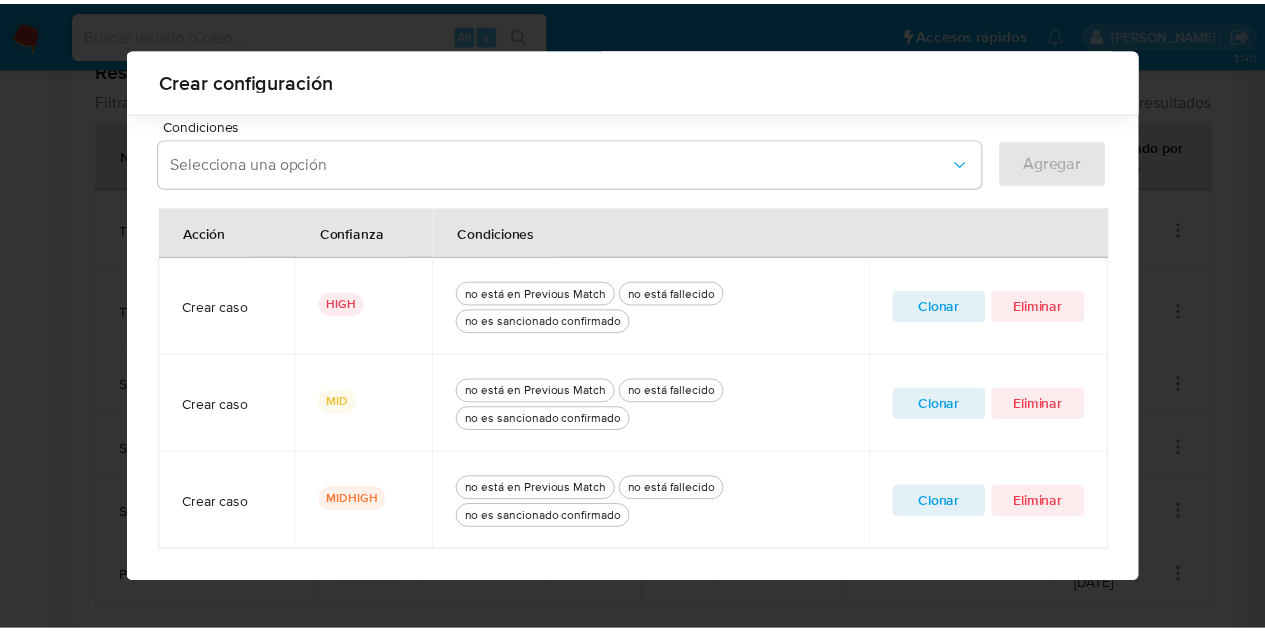 scroll, scrollTop: 744, scrollLeft: 0, axis: vertical 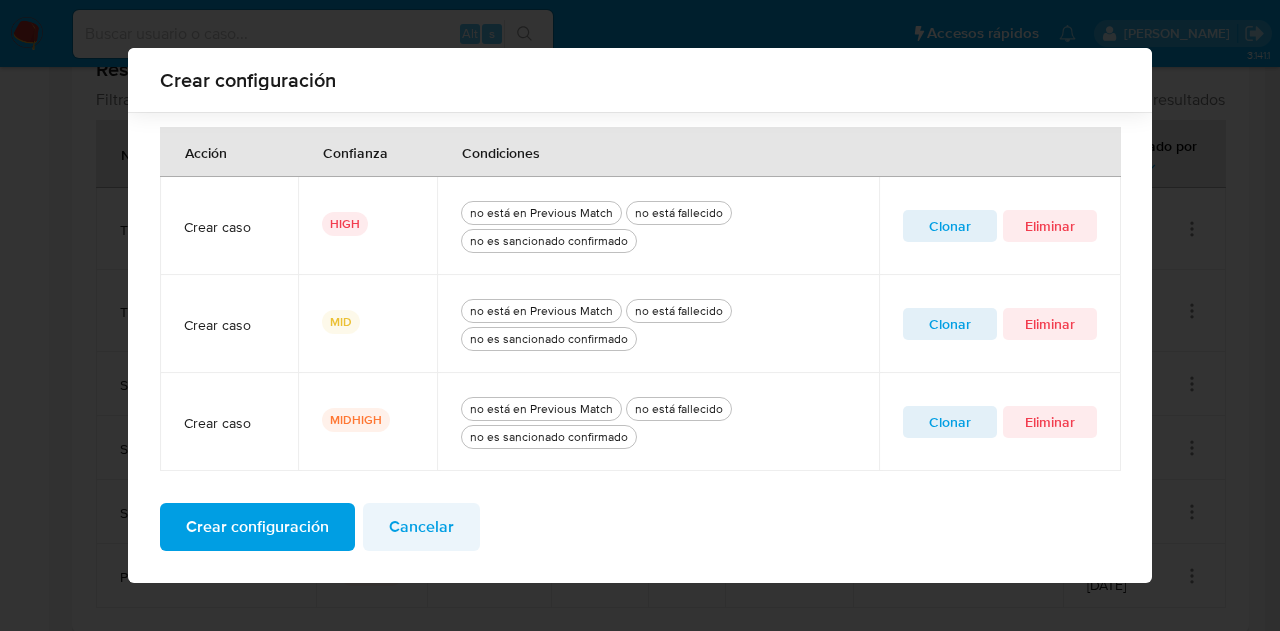 click on "Cancelar" at bounding box center [421, 527] 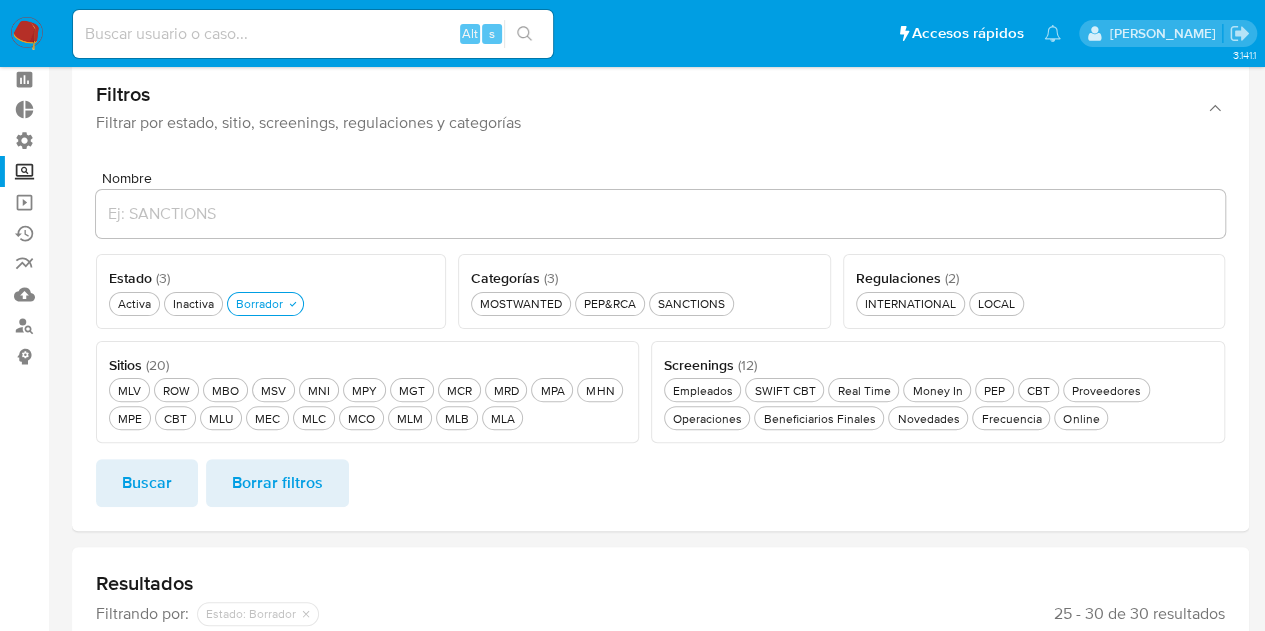 scroll, scrollTop: 0, scrollLeft: 0, axis: both 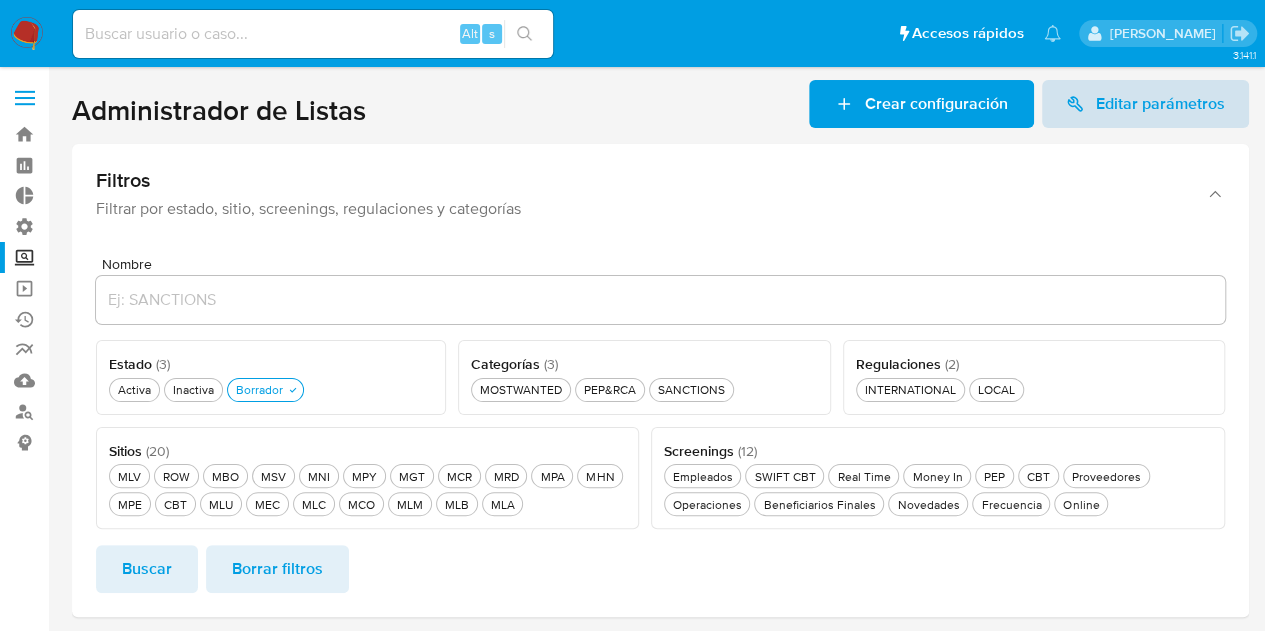 click on "Editar parámetros" at bounding box center [1160, 104] 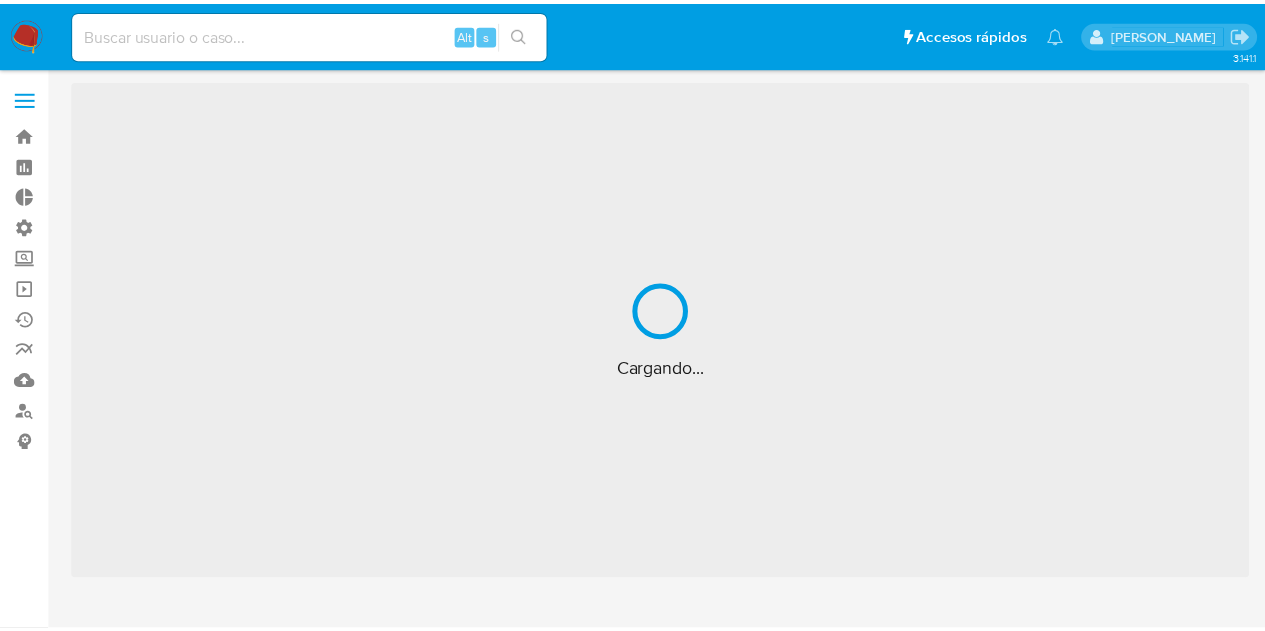 scroll, scrollTop: 0, scrollLeft: 0, axis: both 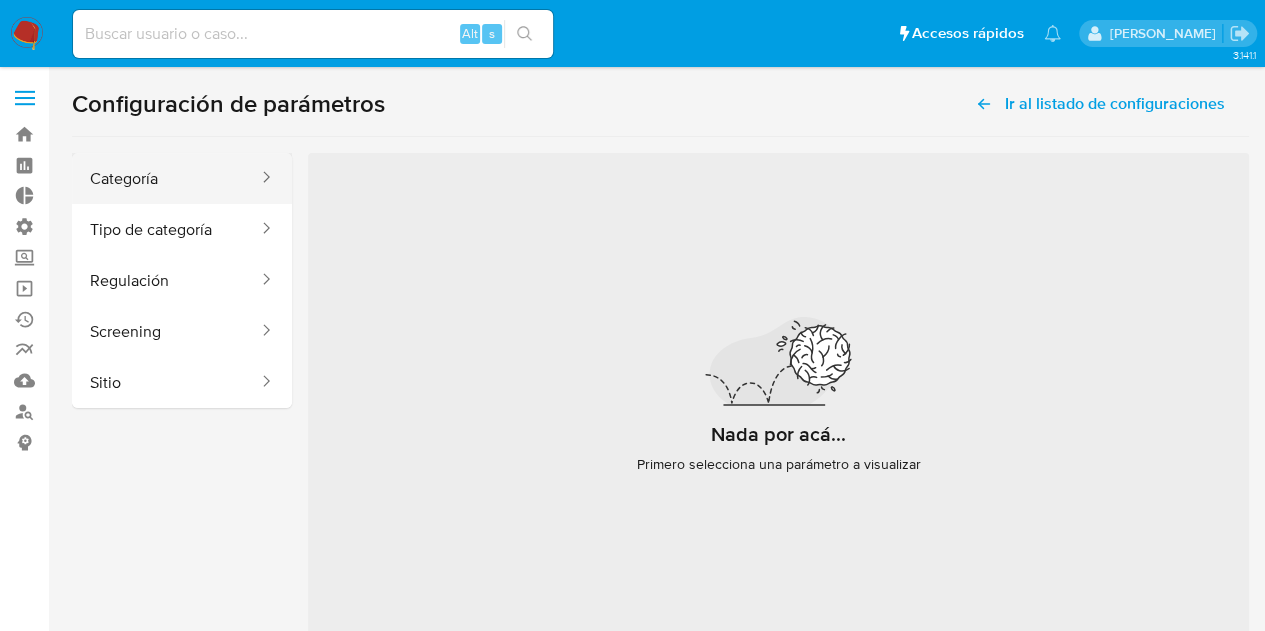 click on "Categoría" at bounding box center (166, 178) 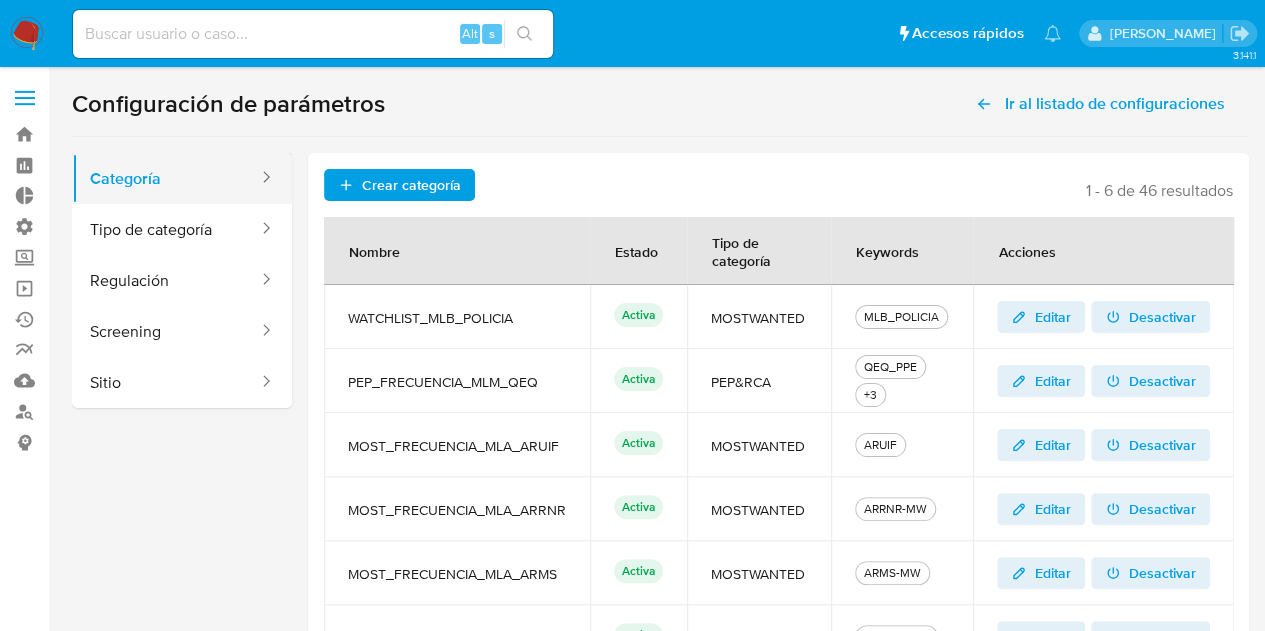 click on "Categoría" at bounding box center [166, 178] 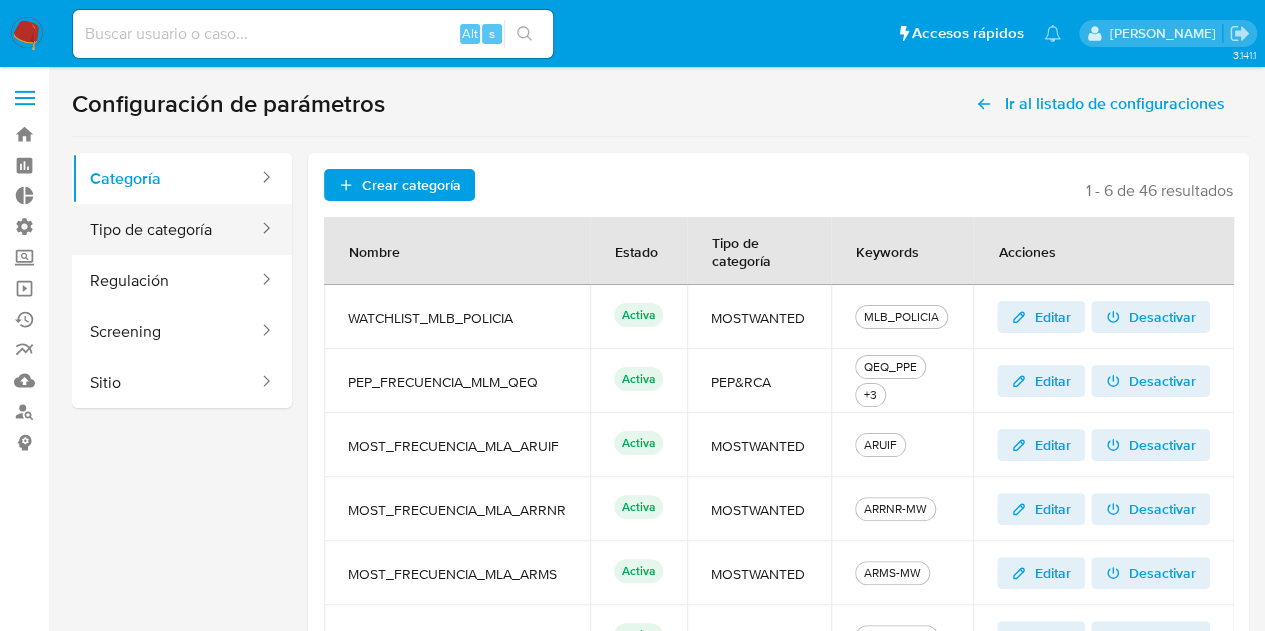 click on "Tipo de categoría" at bounding box center (166, 229) 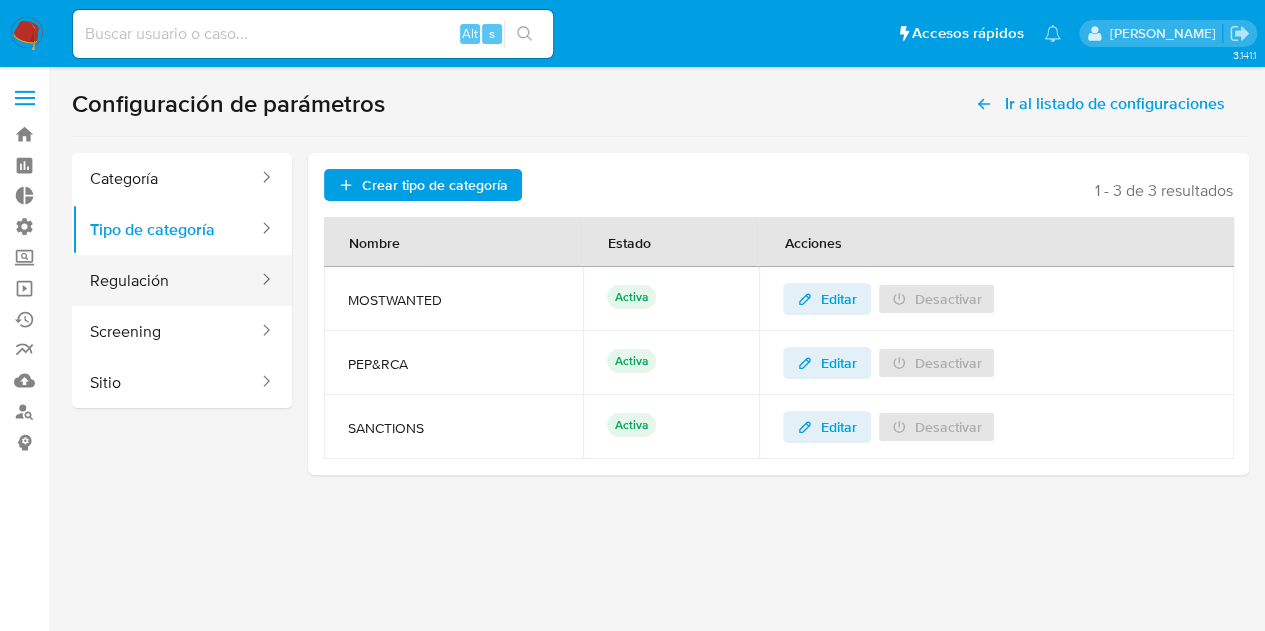 click on "Regulación" at bounding box center [166, 280] 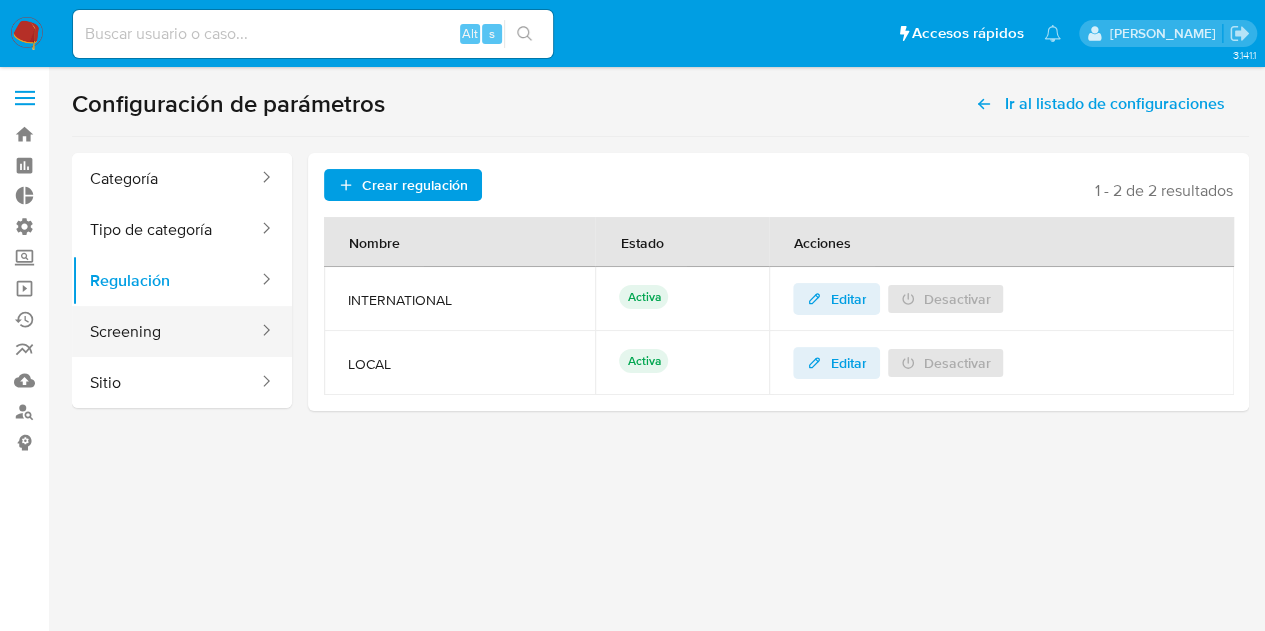 click on "Screening" at bounding box center (166, 331) 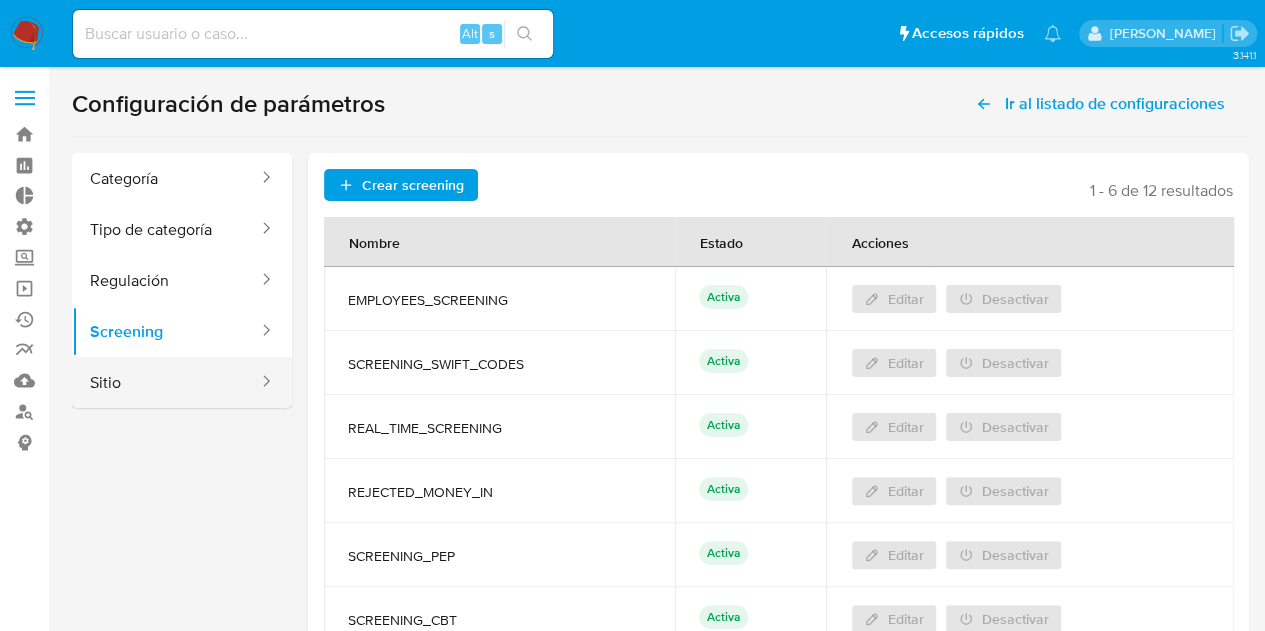 click on "Sitio" at bounding box center (166, 382) 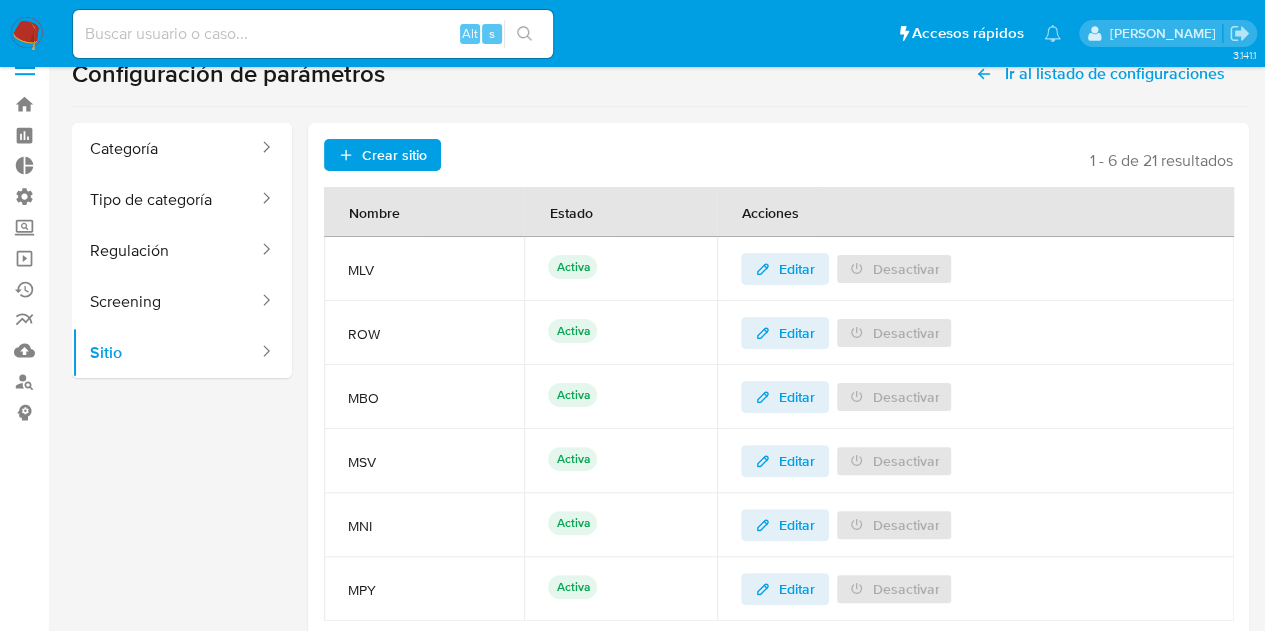 scroll, scrollTop: 0, scrollLeft: 0, axis: both 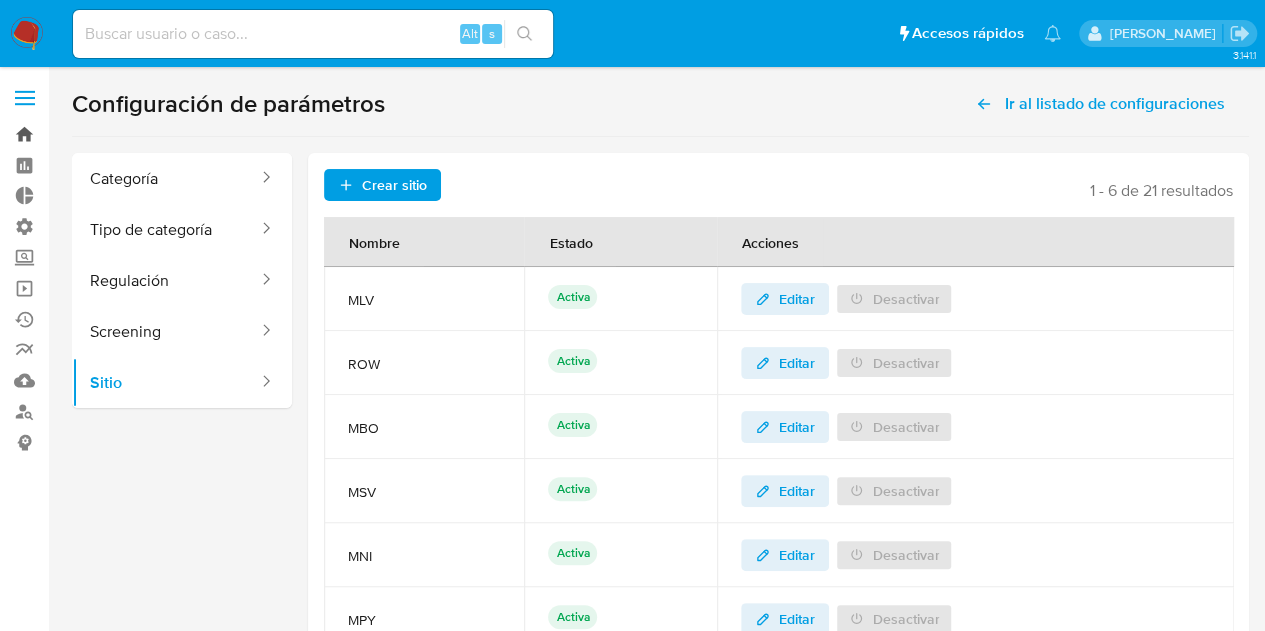 click on "Bandeja" at bounding box center [119, 134] 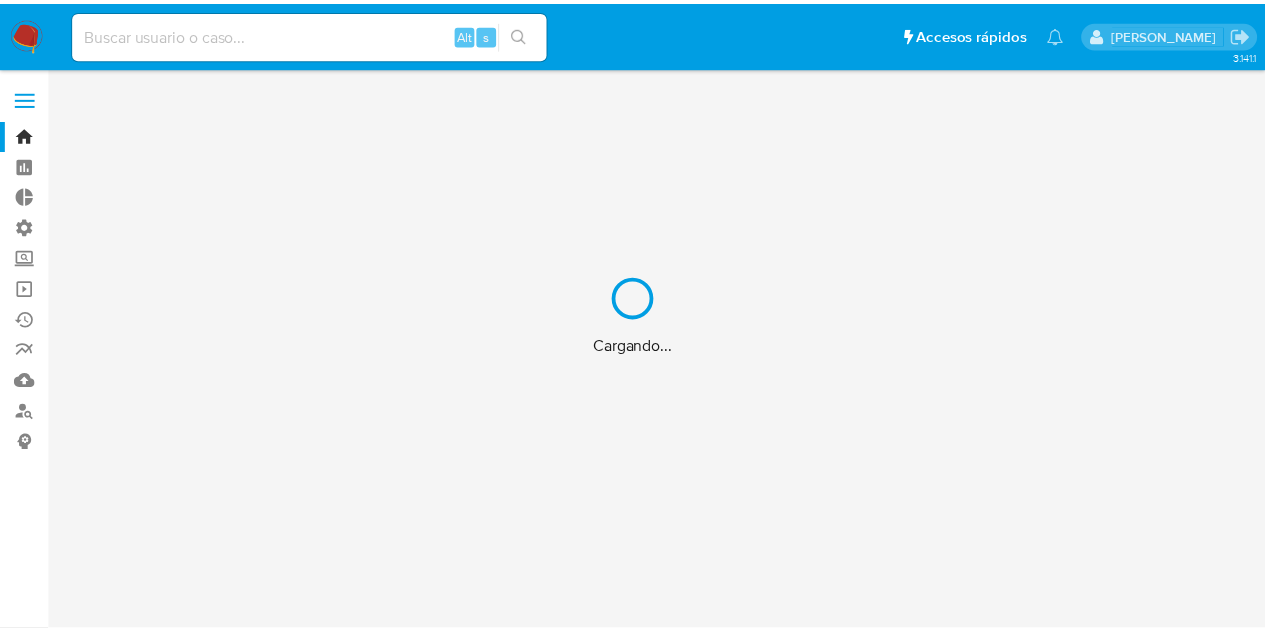 scroll, scrollTop: 0, scrollLeft: 0, axis: both 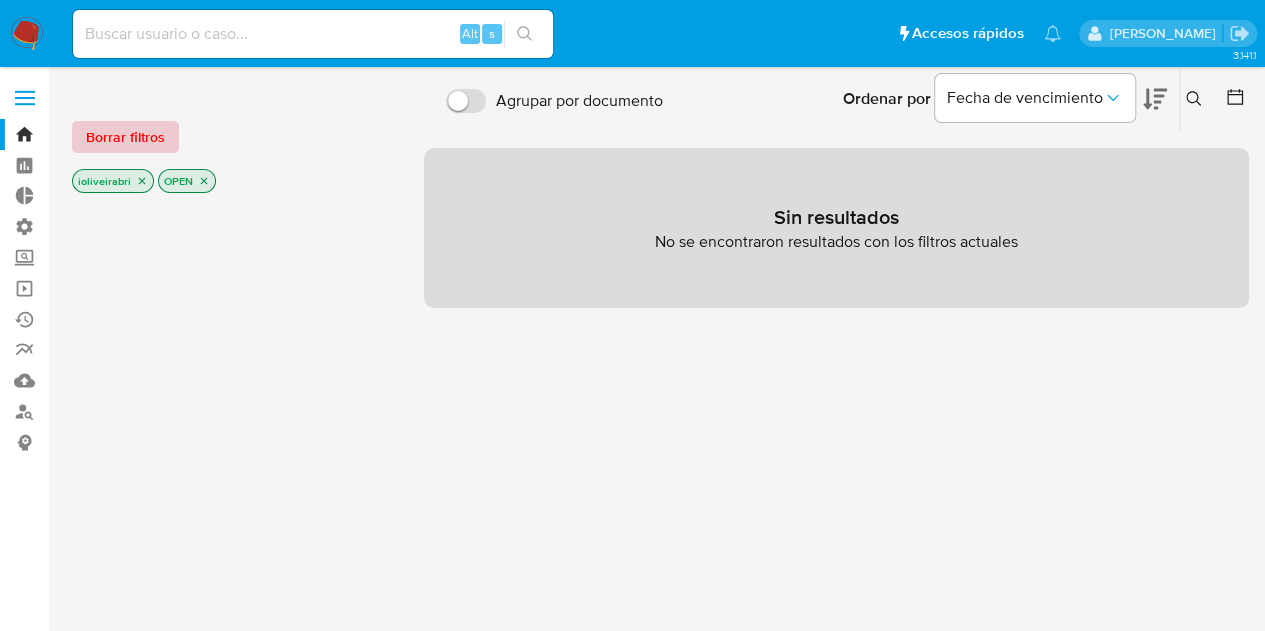 click on "Borrar filtros" at bounding box center [125, 137] 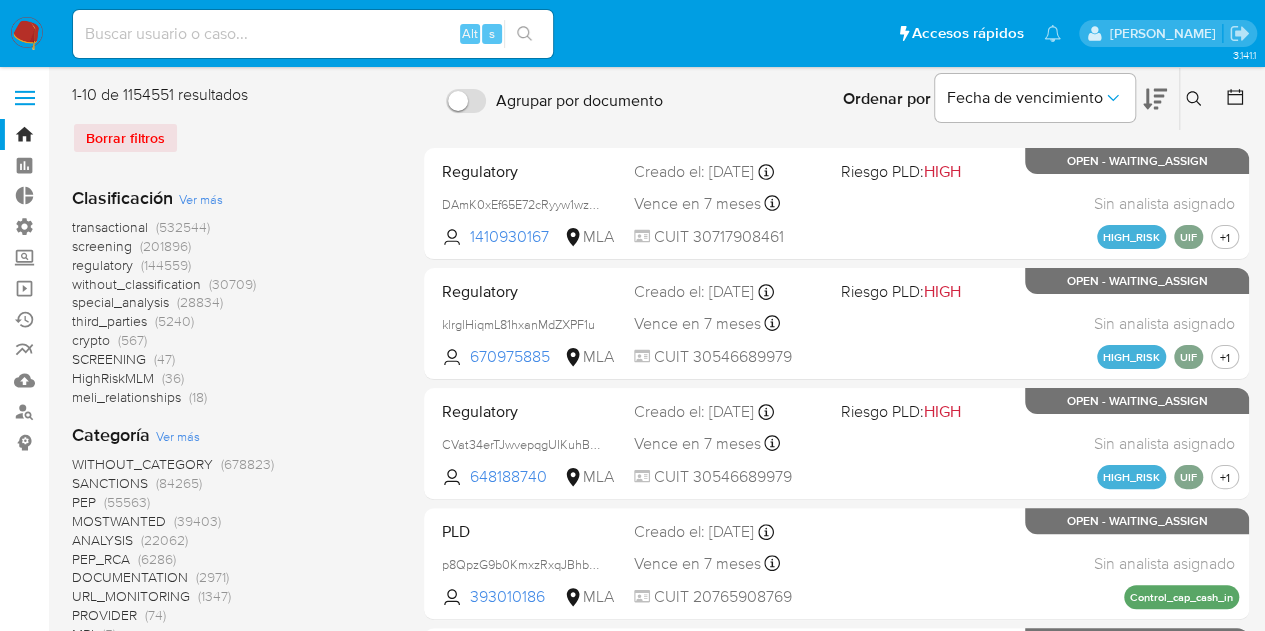 click at bounding box center [25, 98] 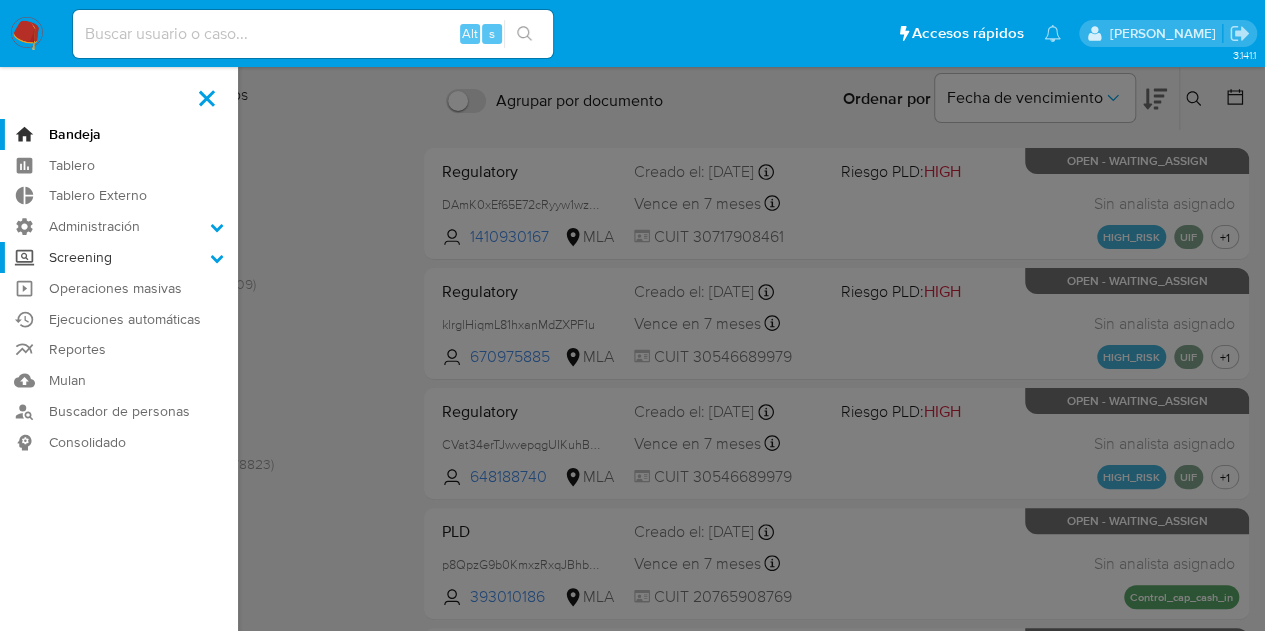 click on "Screening" at bounding box center [119, 257] 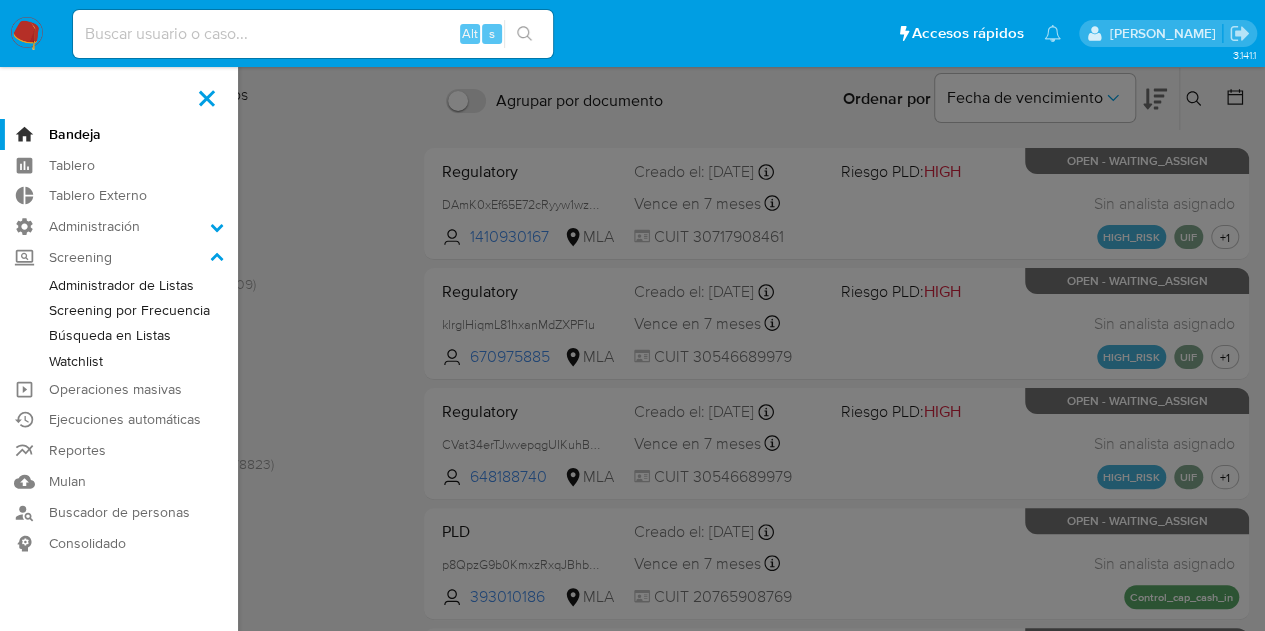click on "Búsqueda en Listas" at bounding box center (119, 335) 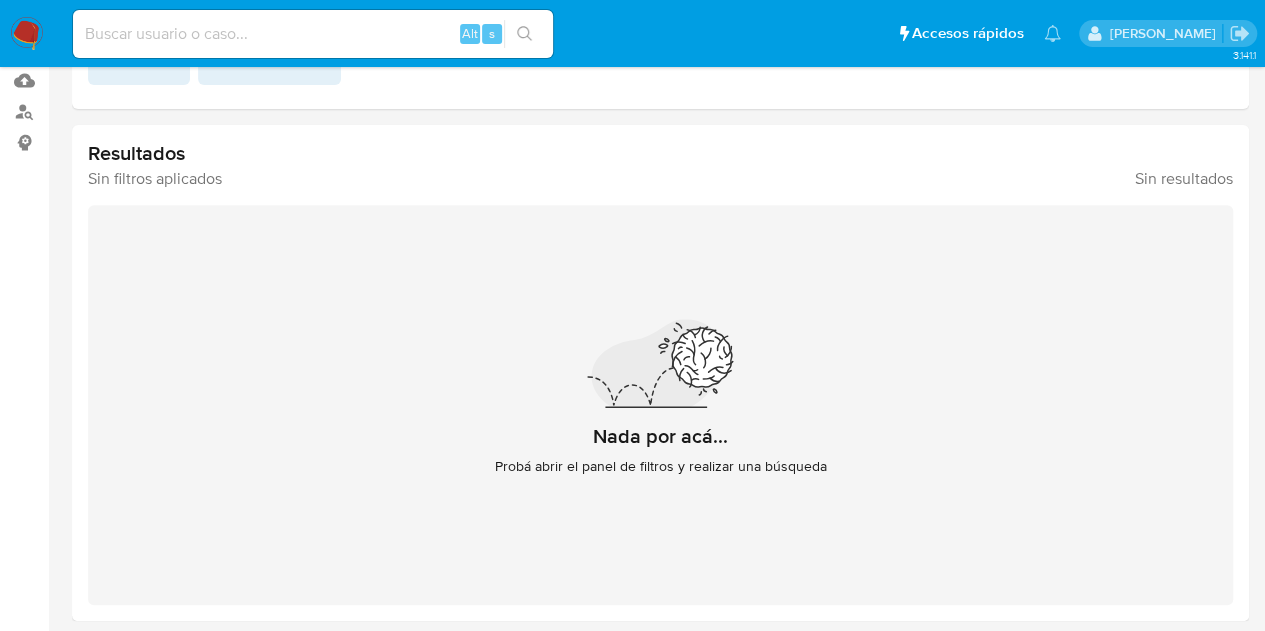 scroll, scrollTop: 0, scrollLeft: 0, axis: both 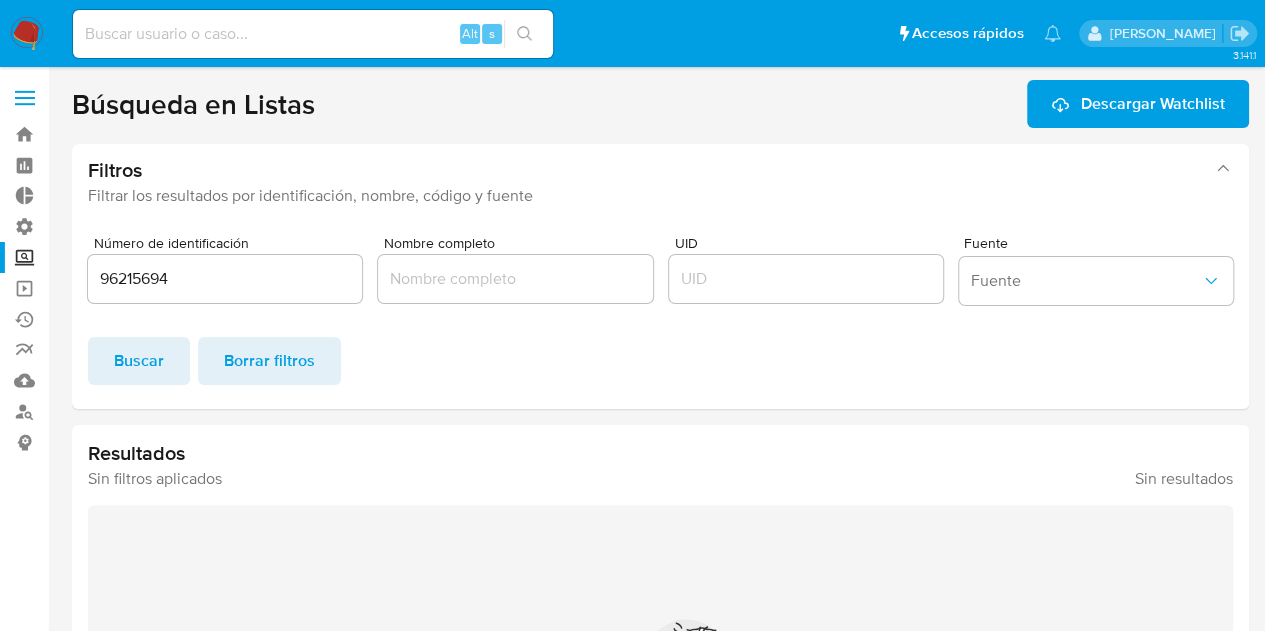 drag, startPoint x: 1141, startPoint y: 484, endPoint x: 1220, endPoint y: 472, distance: 79.9062 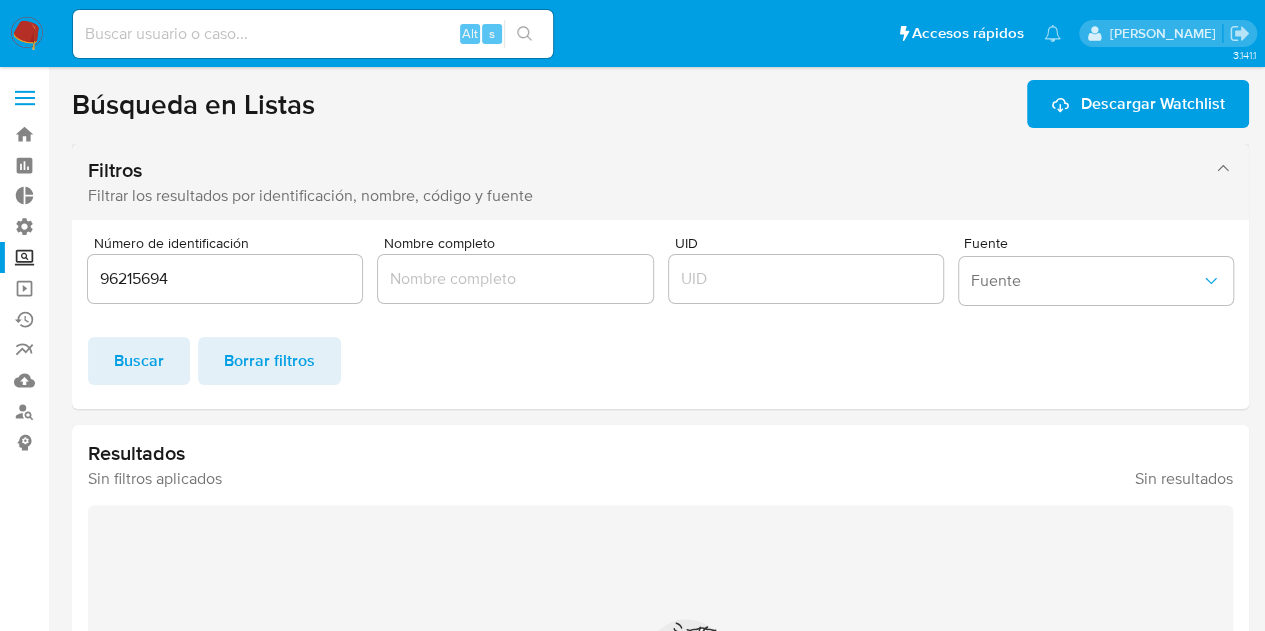 click on "Filtros" at bounding box center [640, 170] 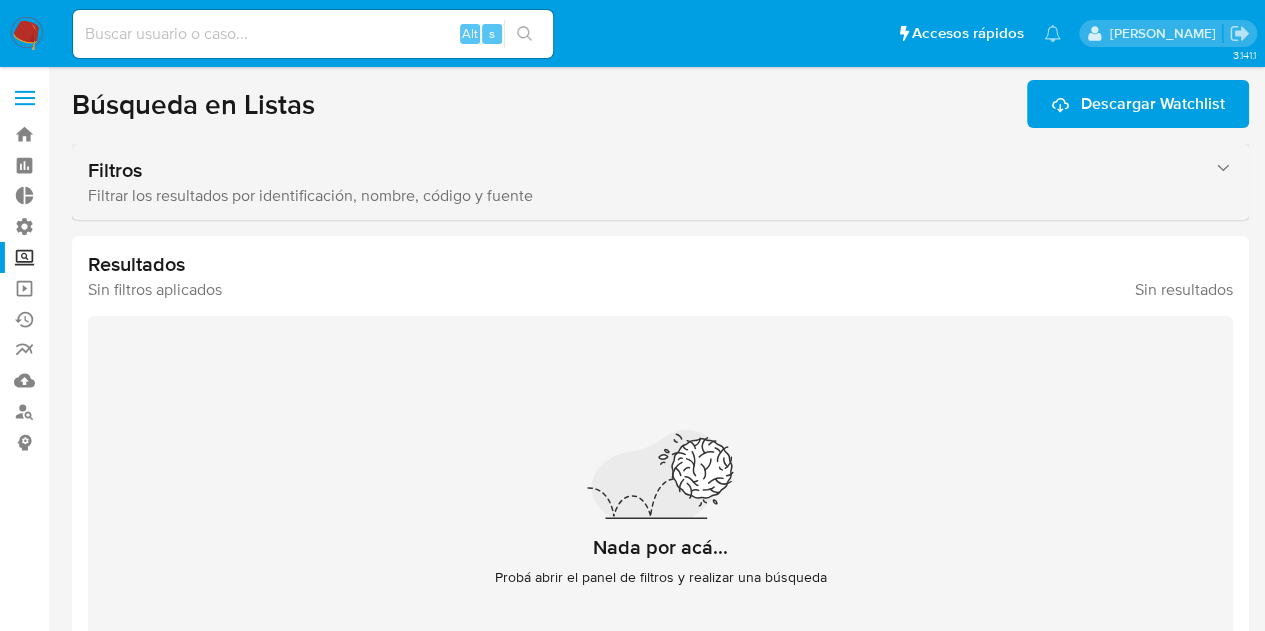 click on "Filtros" at bounding box center [640, 170] 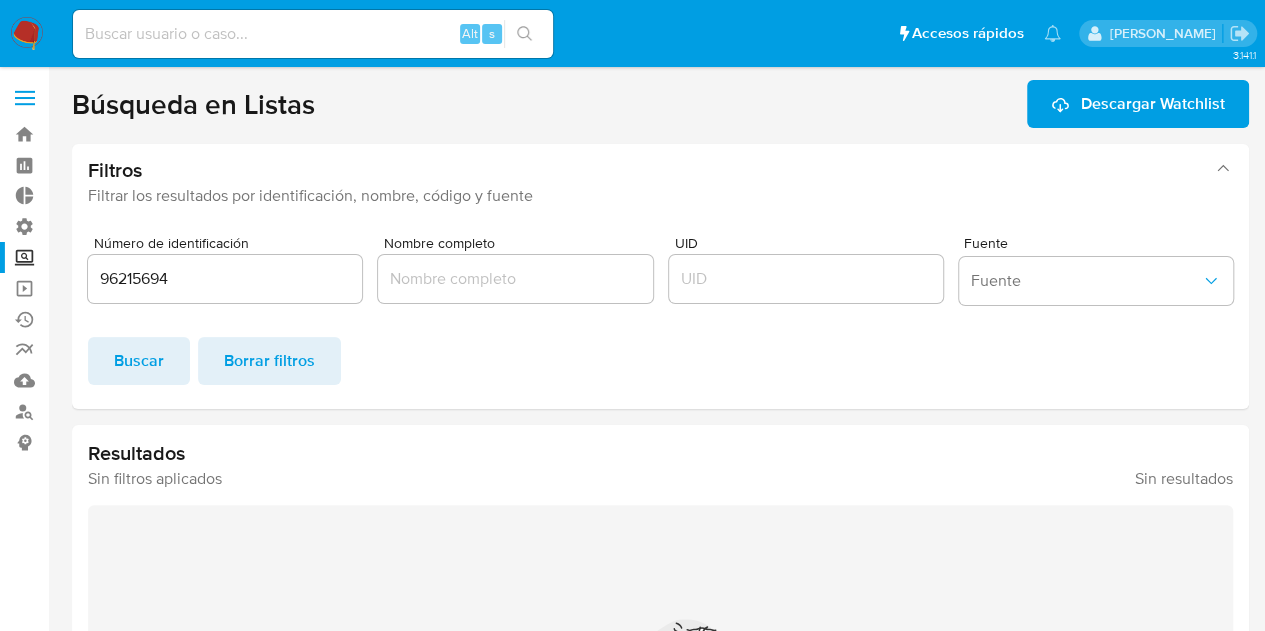 click at bounding box center (25, 98) 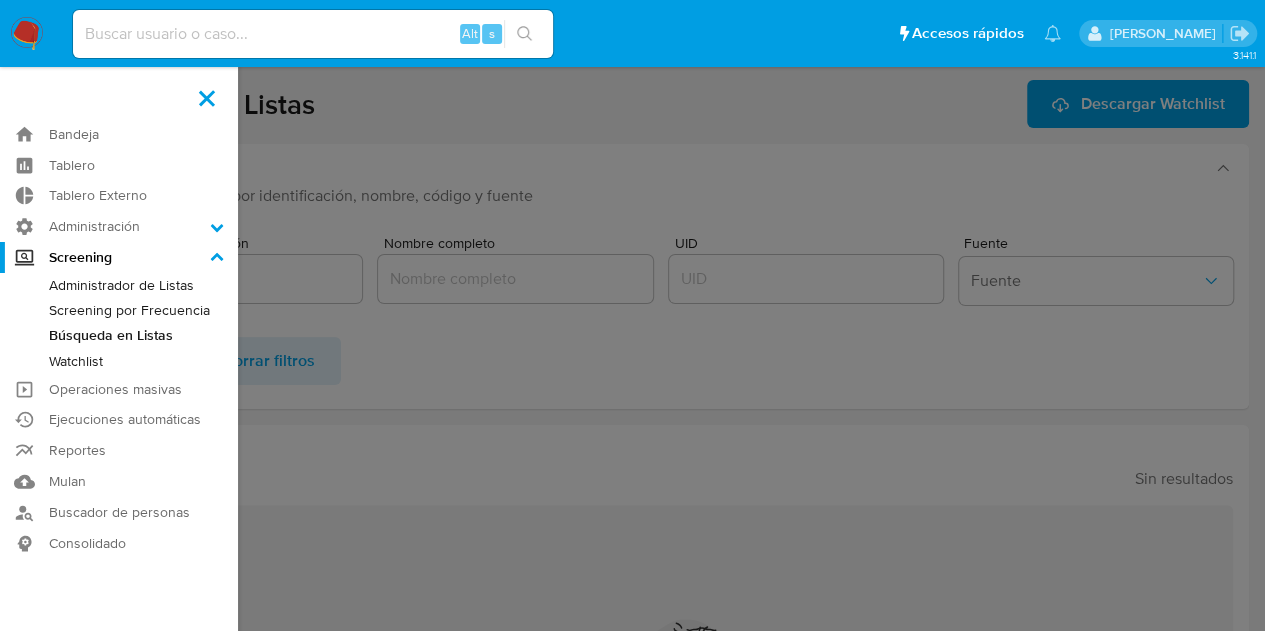 click on "Administrador de Listas" at bounding box center [119, 285] 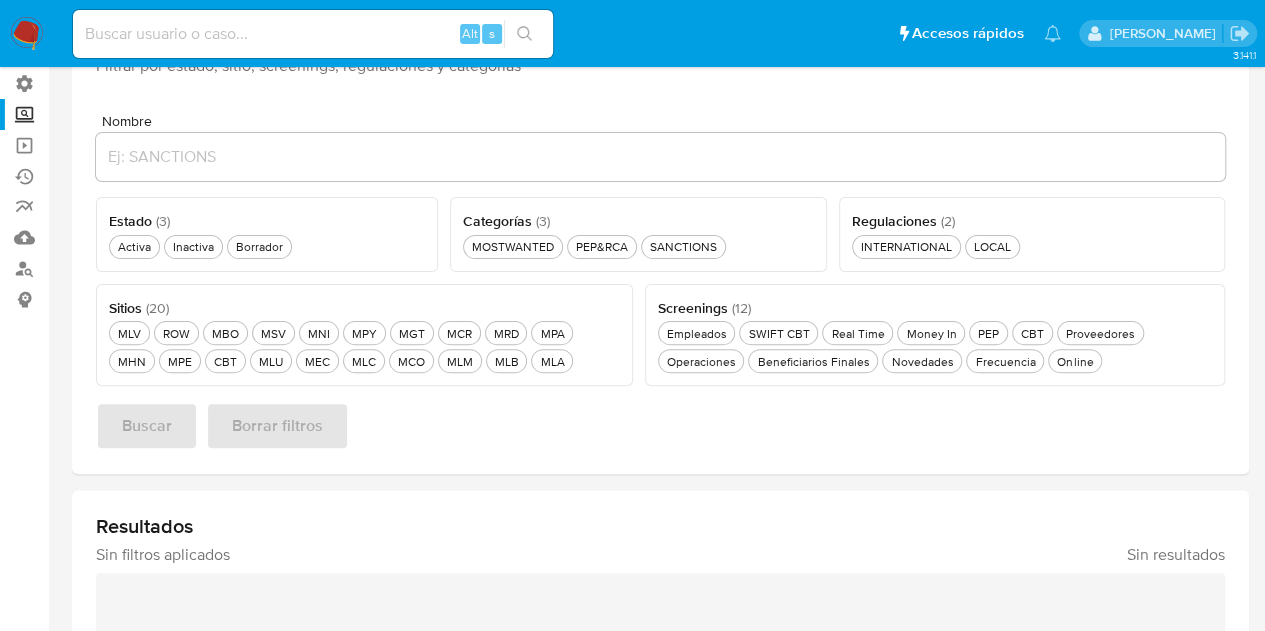 scroll, scrollTop: 200, scrollLeft: 0, axis: vertical 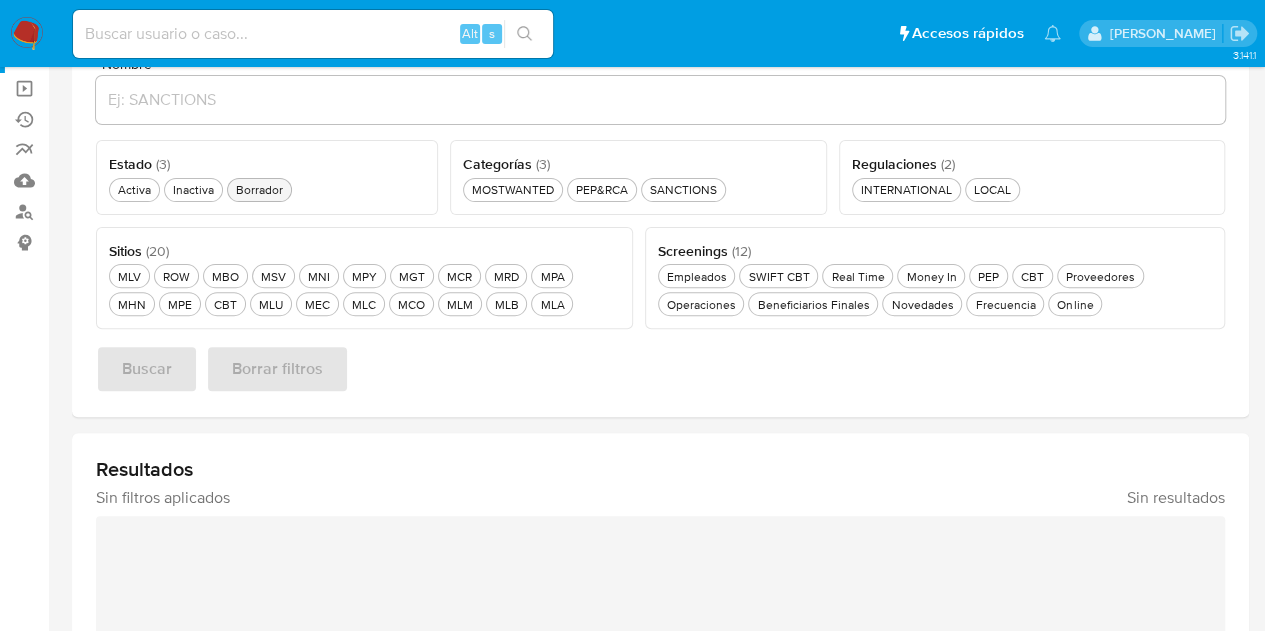 click on "Borrador Borrador" at bounding box center (259, 190) 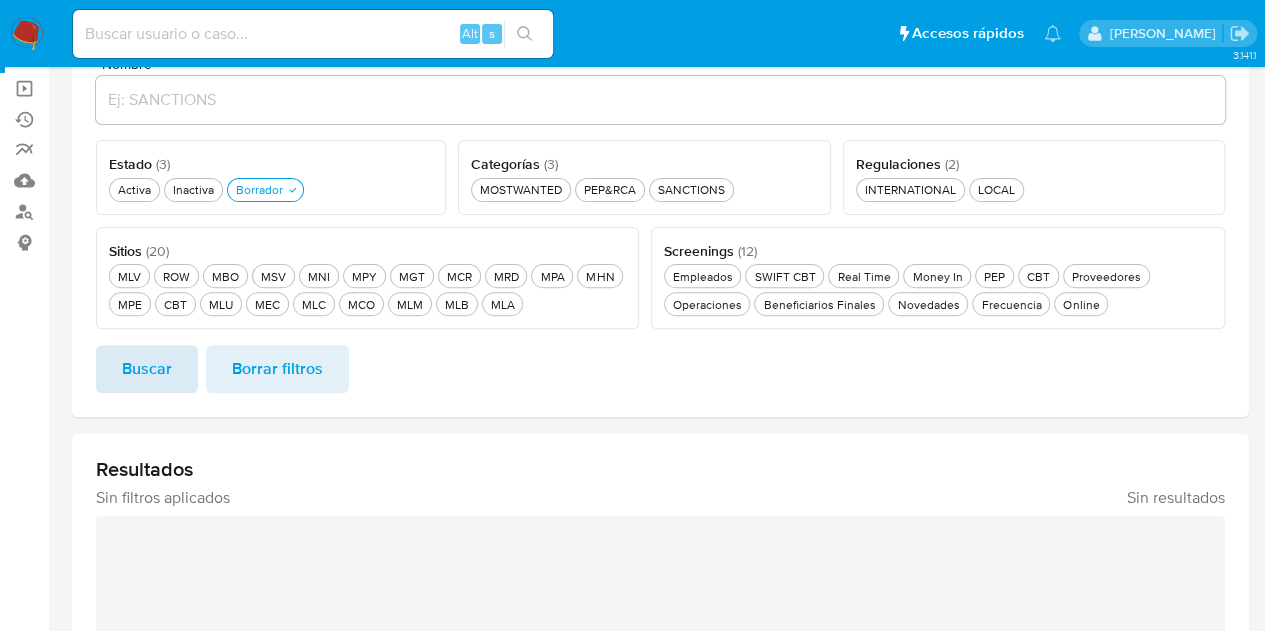 click on "Buscar" at bounding box center (147, 369) 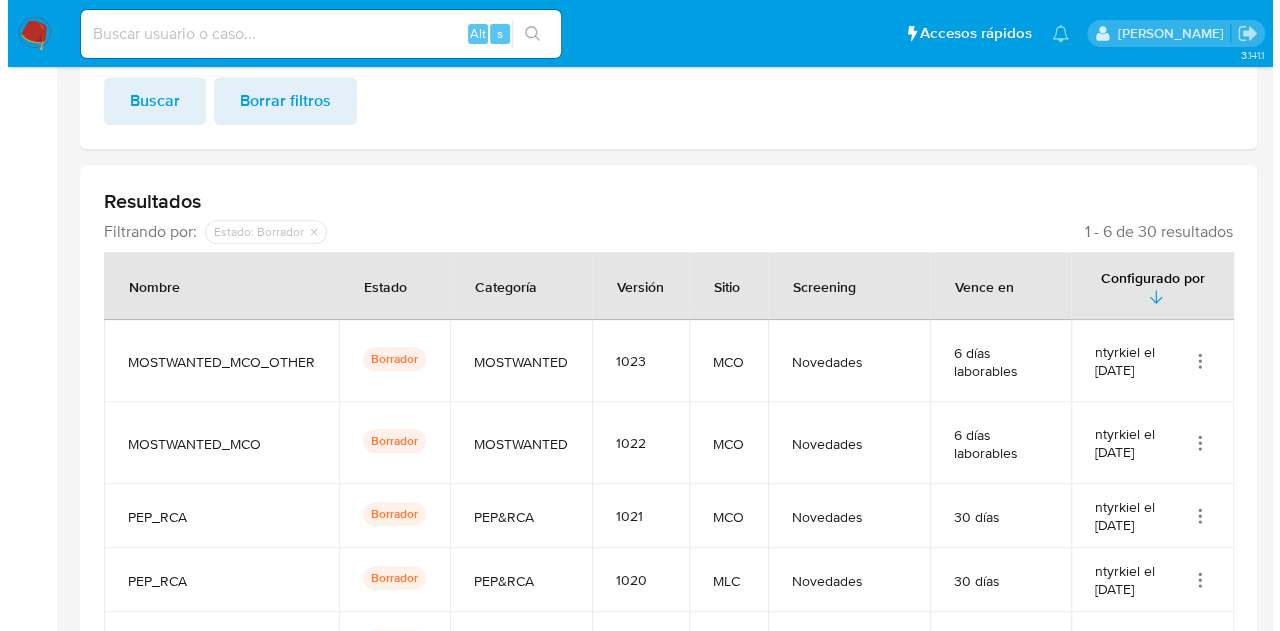 scroll, scrollTop: 500, scrollLeft: 0, axis: vertical 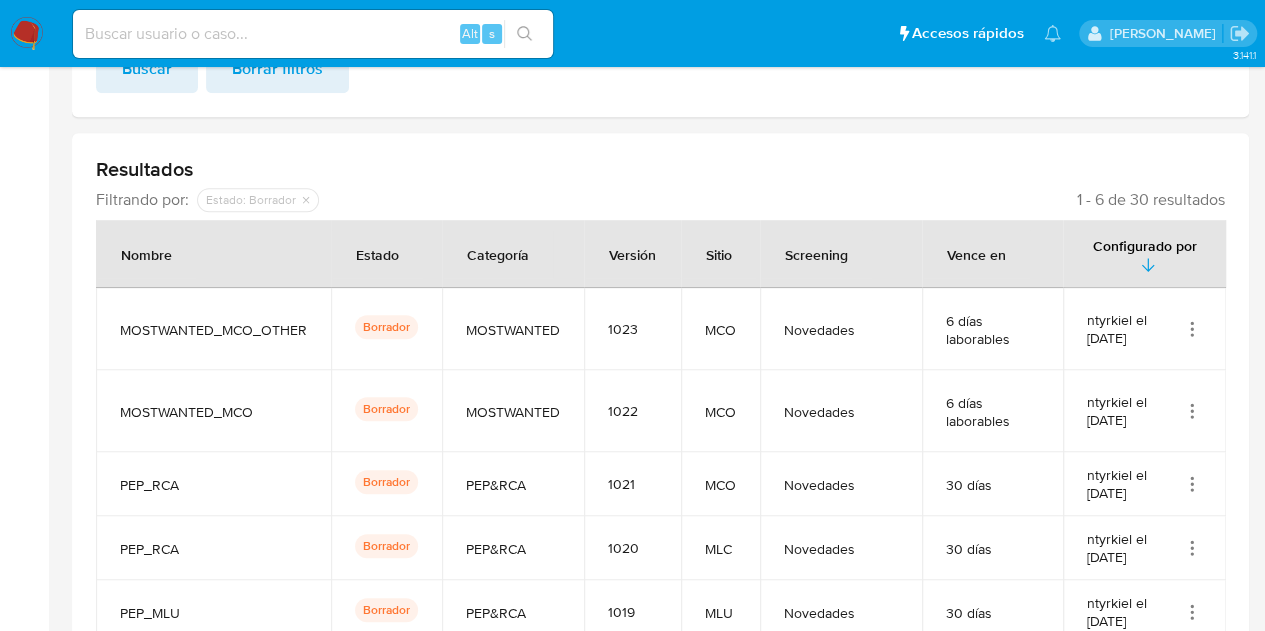 click on "MOSTWANTED_MCO_OTHER" at bounding box center [213, 330] 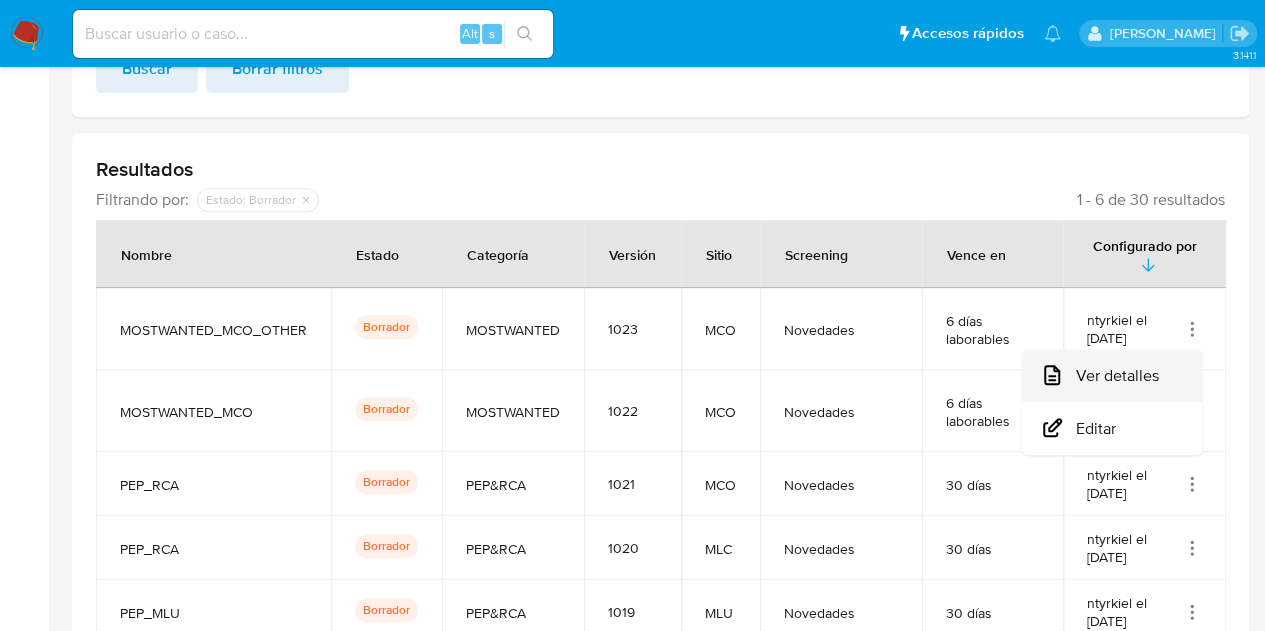click on "Ver detalles" at bounding box center (1112, 375) 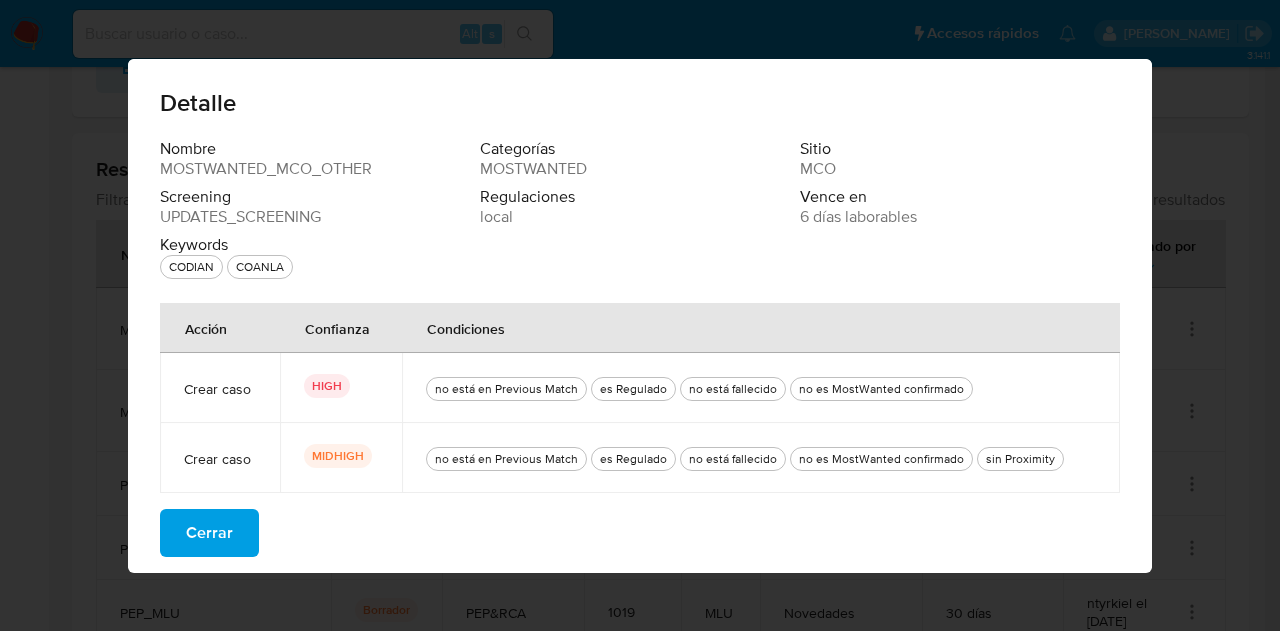 click on "Detalle Nombre MOSTWANTED_MCO_OTHER Categorías MOSTWANTED Sitio MCO Screening UPDATES_SCREENING Regulaciones local Vence en 6 días laborables Keywords CODIAN COANLA Acción Confianza Condiciones Crear caso HIGH no está en Previous Match es Regulado no está fallecido no es MostWanted confirmado Crear caso MIDHIGH no está en Previous Match es Regulado no está fallecido no es MostWanted confirmado sin Proximity Cerrar" at bounding box center (640, 315) 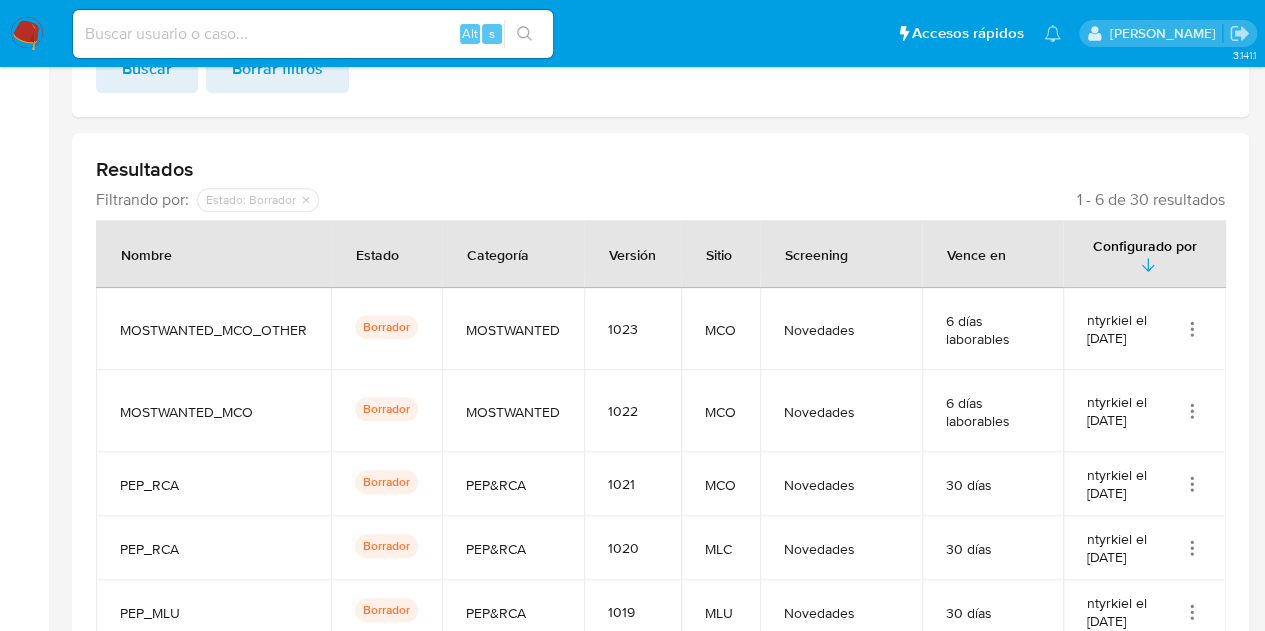 click on "ntyrkiel el 21/01/2025" at bounding box center [1145, 329] 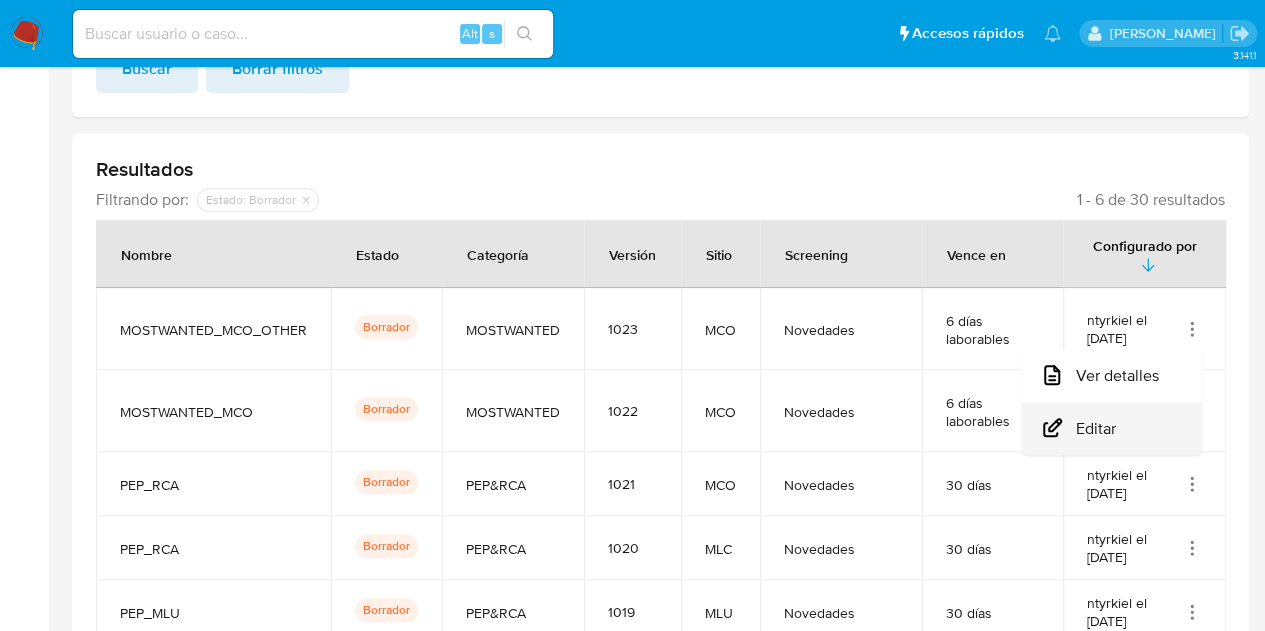 click on "Editar" at bounding box center [1112, 428] 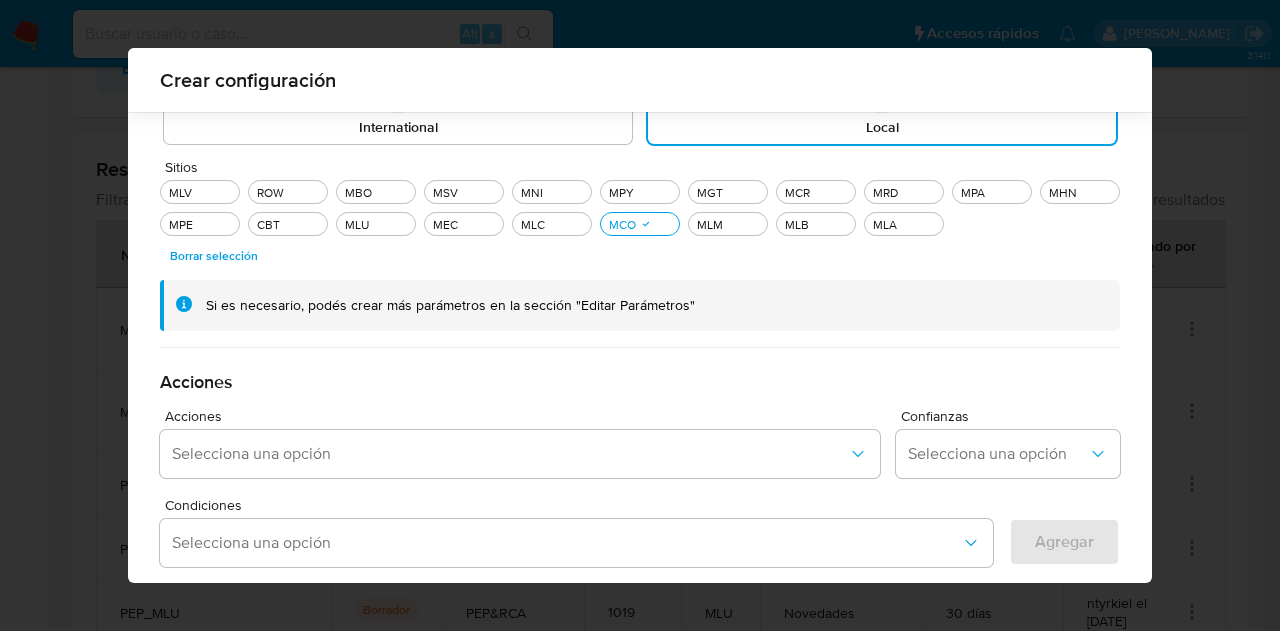 scroll, scrollTop: 0, scrollLeft: 0, axis: both 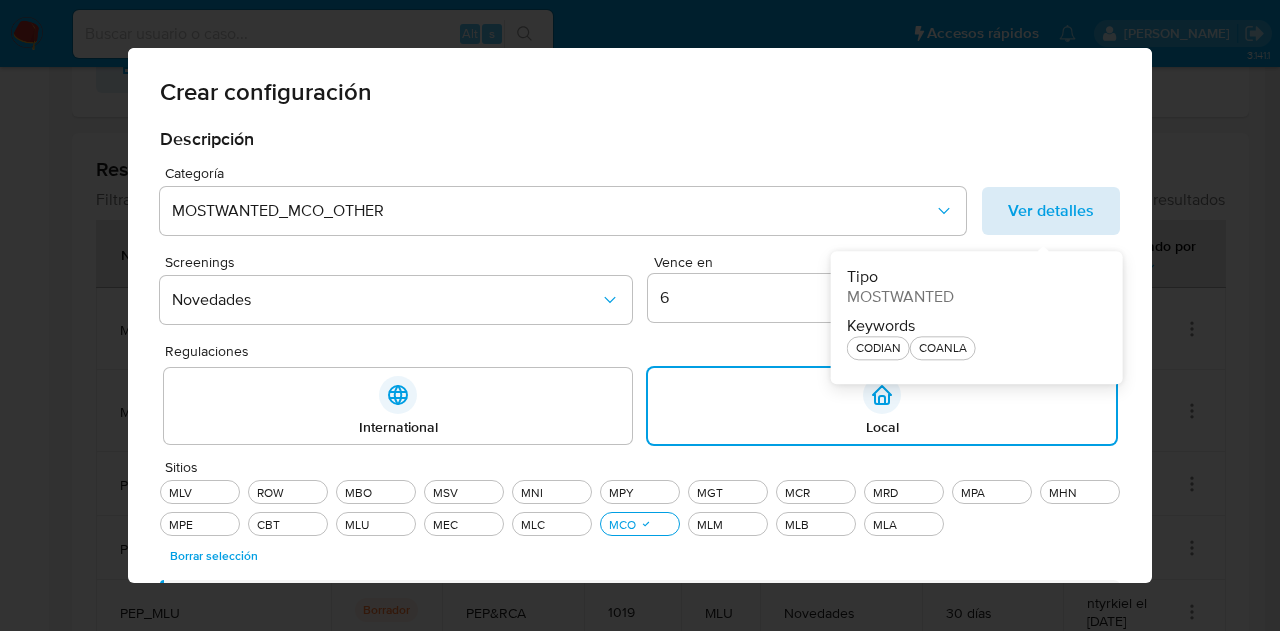 click on "Ver detalles" at bounding box center (1051, 211) 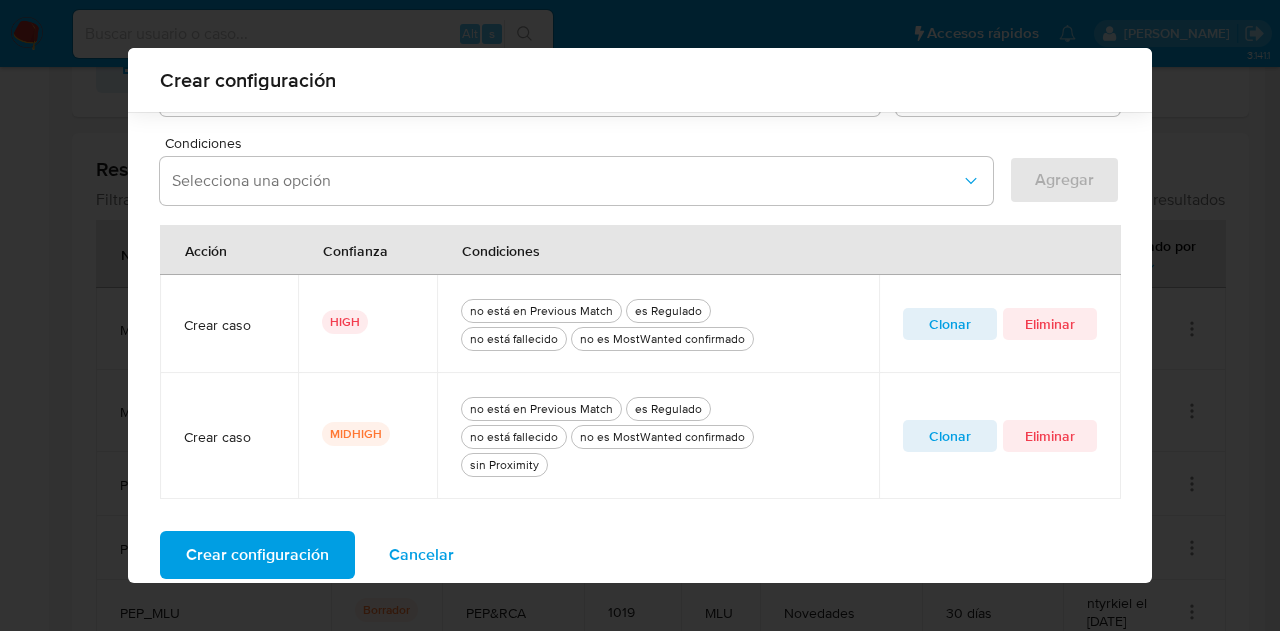 scroll, scrollTop: 674, scrollLeft: 0, axis: vertical 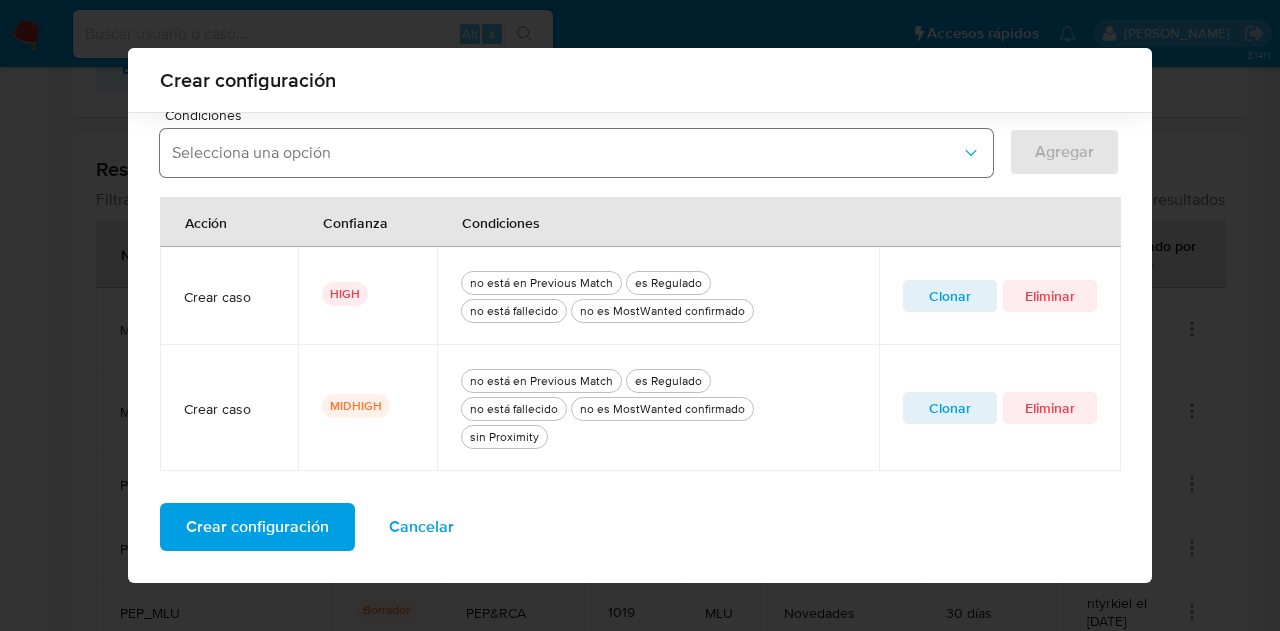 click on "Selecciona una opción" at bounding box center [566, 153] 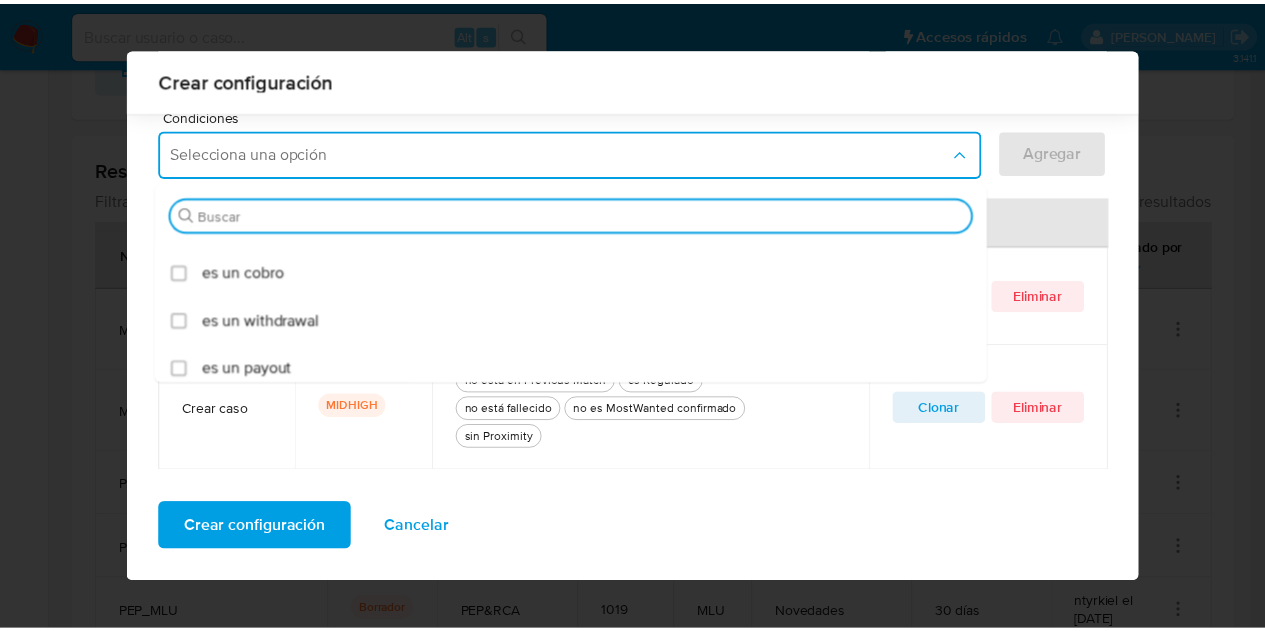 scroll, scrollTop: 908, scrollLeft: 0, axis: vertical 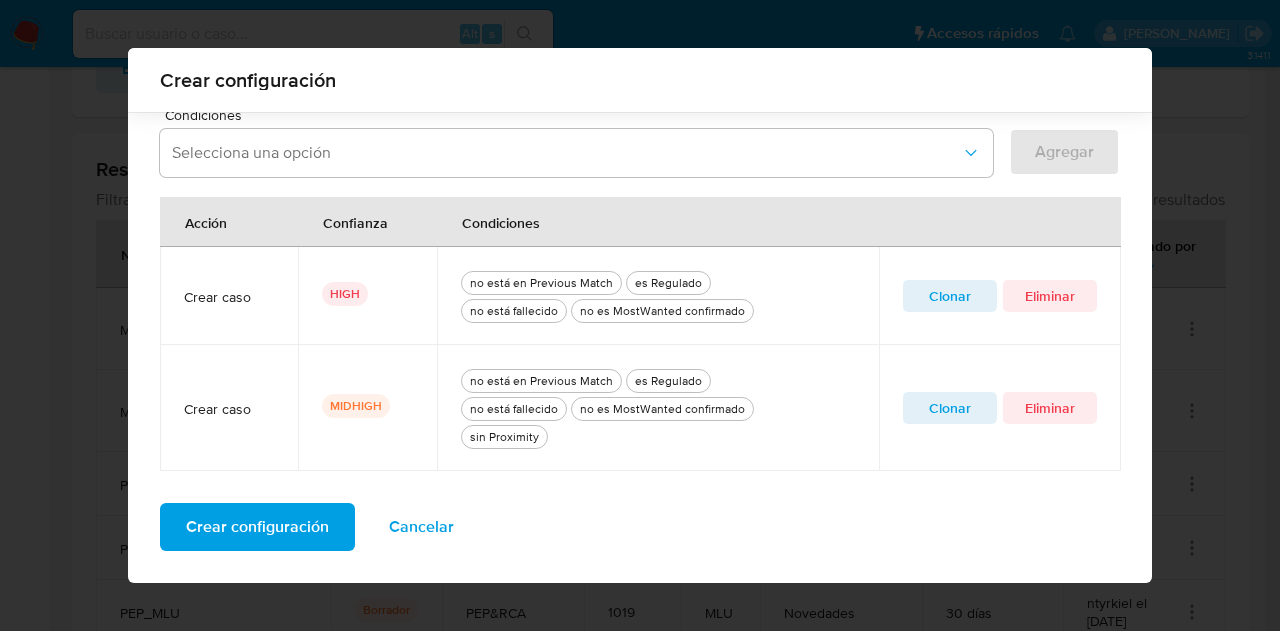 click on "Crear configuración Cancelar" at bounding box center [640, 535] 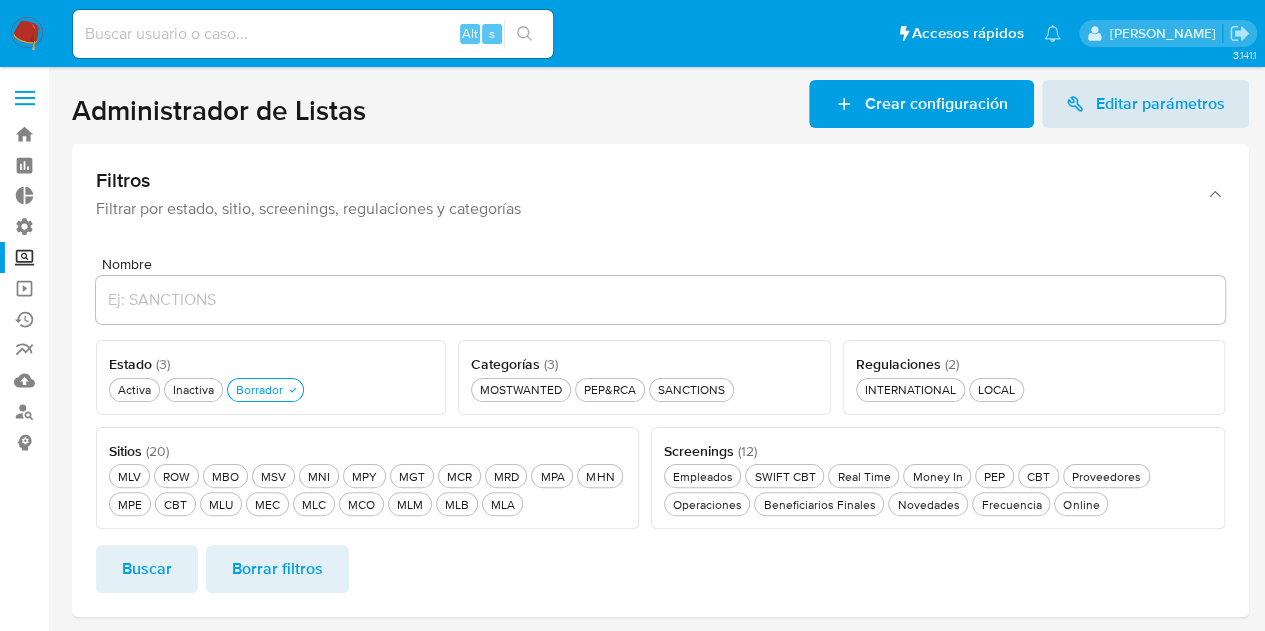 scroll, scrollTop: 0, scrollLeft: 0, axis: both 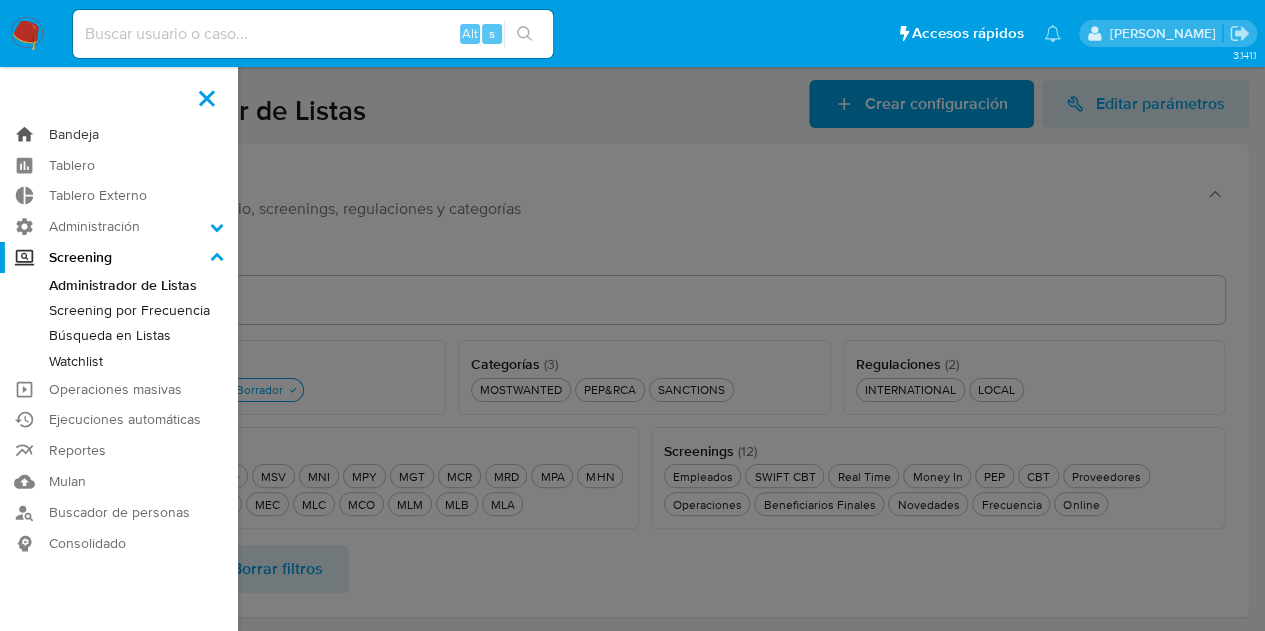 click on "Bandeja" at bounding box center (119, 134) 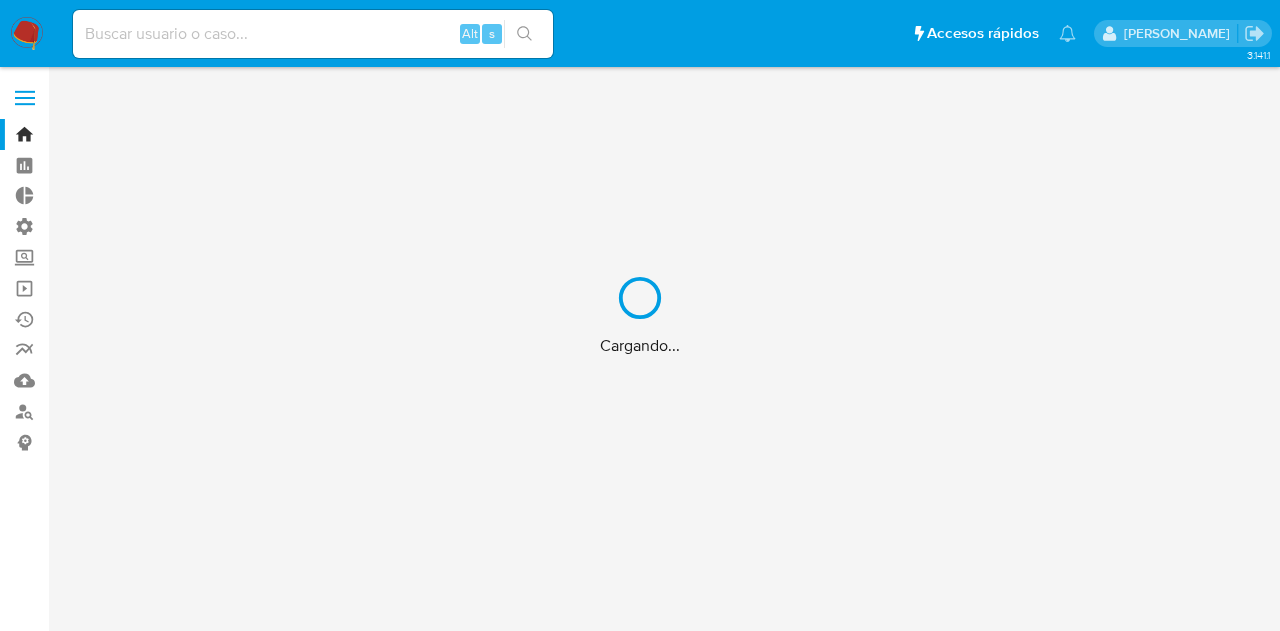 scroll, scrollTop: 0, scrollLeft: 0, axis: both 